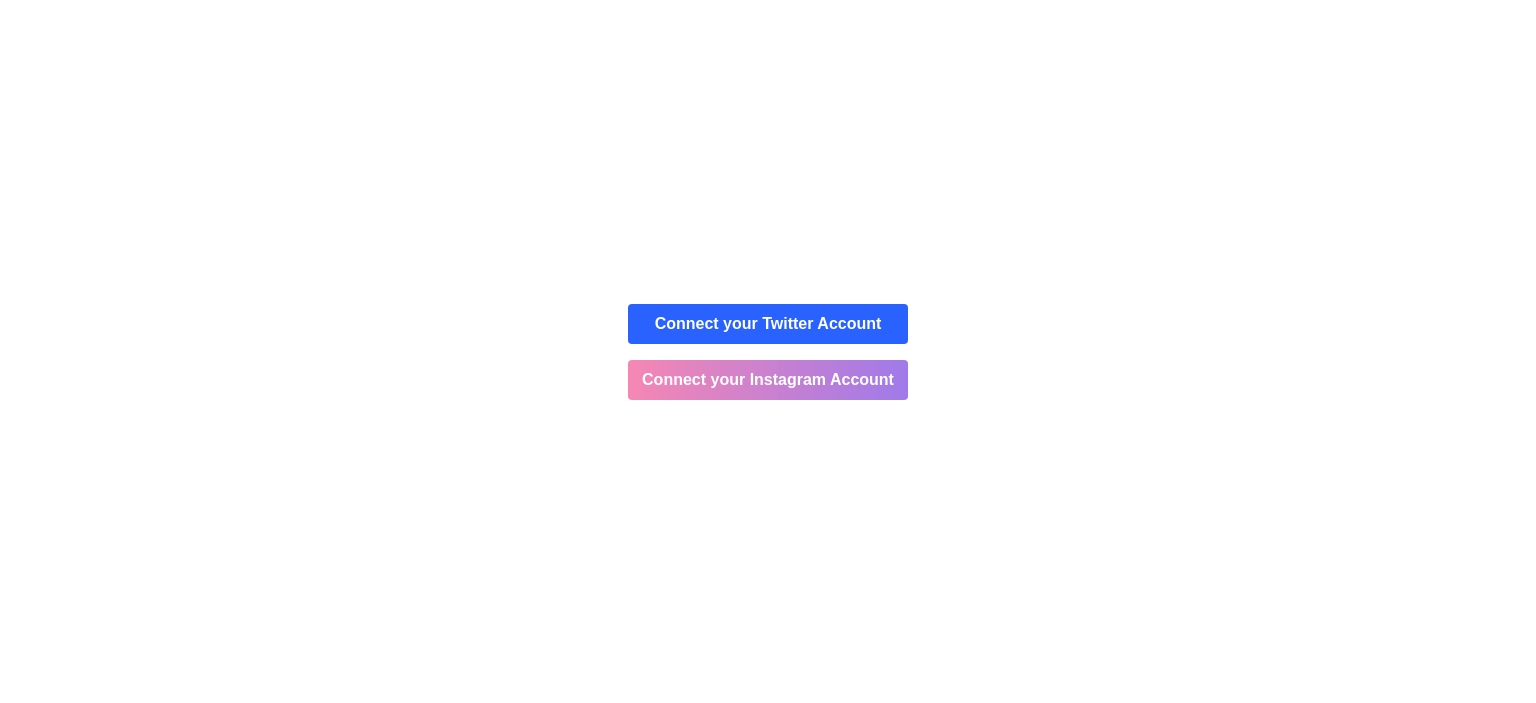 scroll, scrollTop: 0, scrollLeft: 0, axis: both 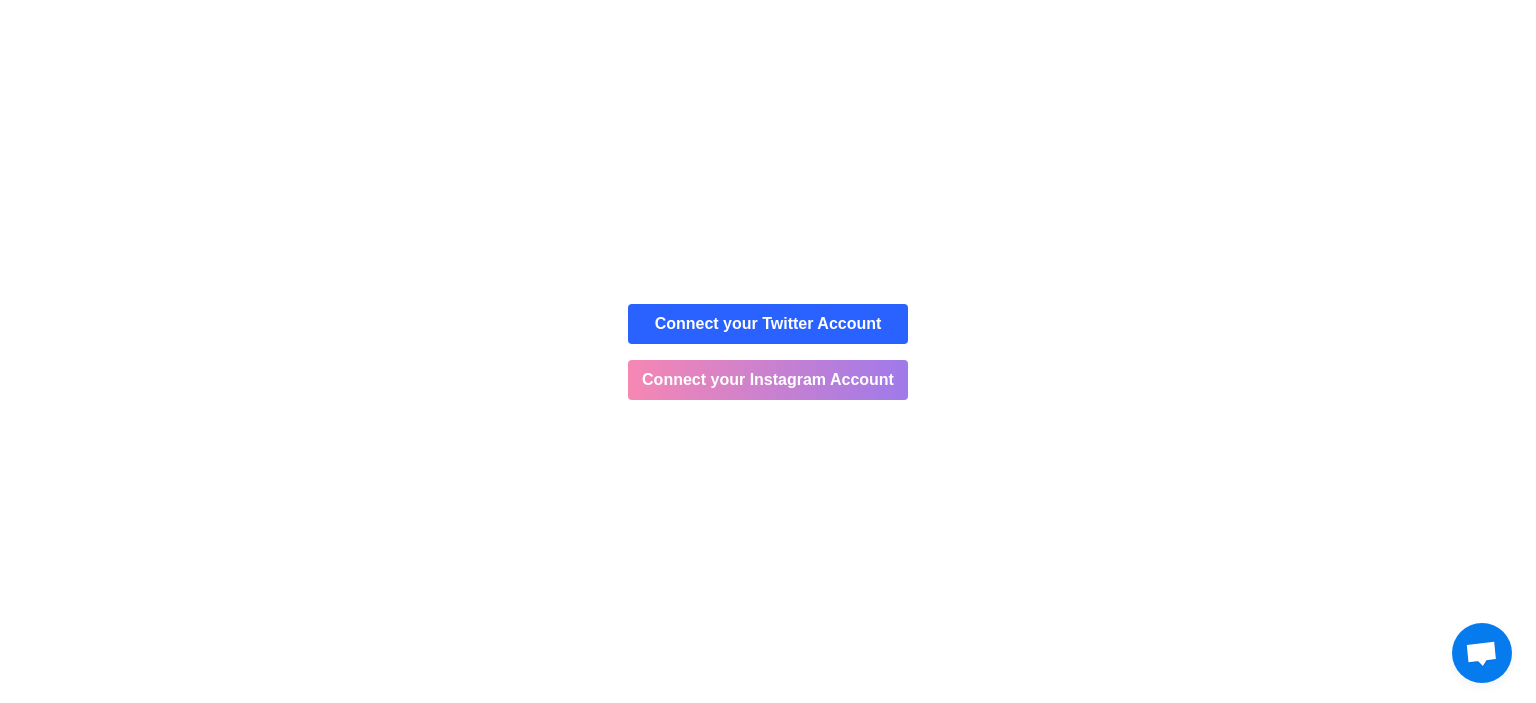 click on "Connect your Instagram Account" at bounding box center [768, 380] 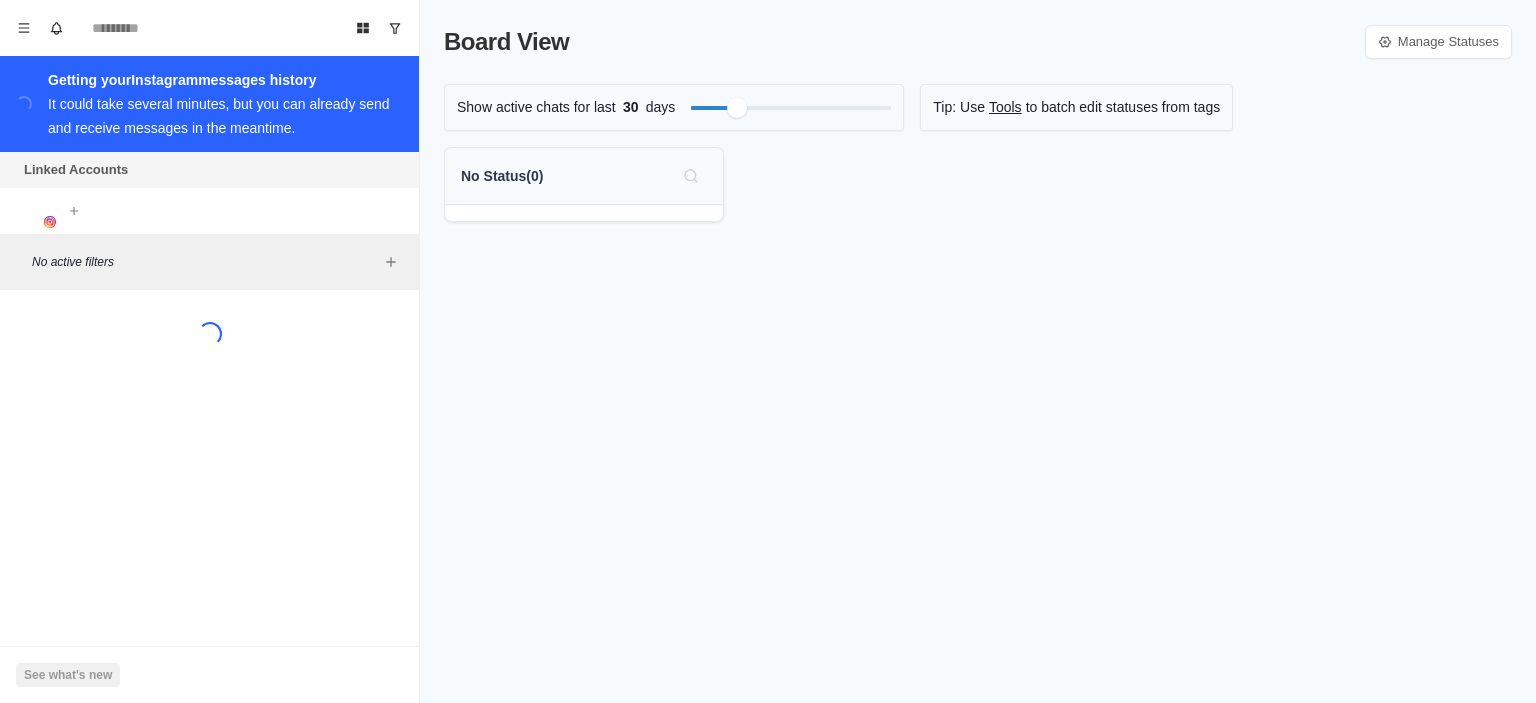 scroll, scrollTop: 0, scrollLeft: 0, axis: both 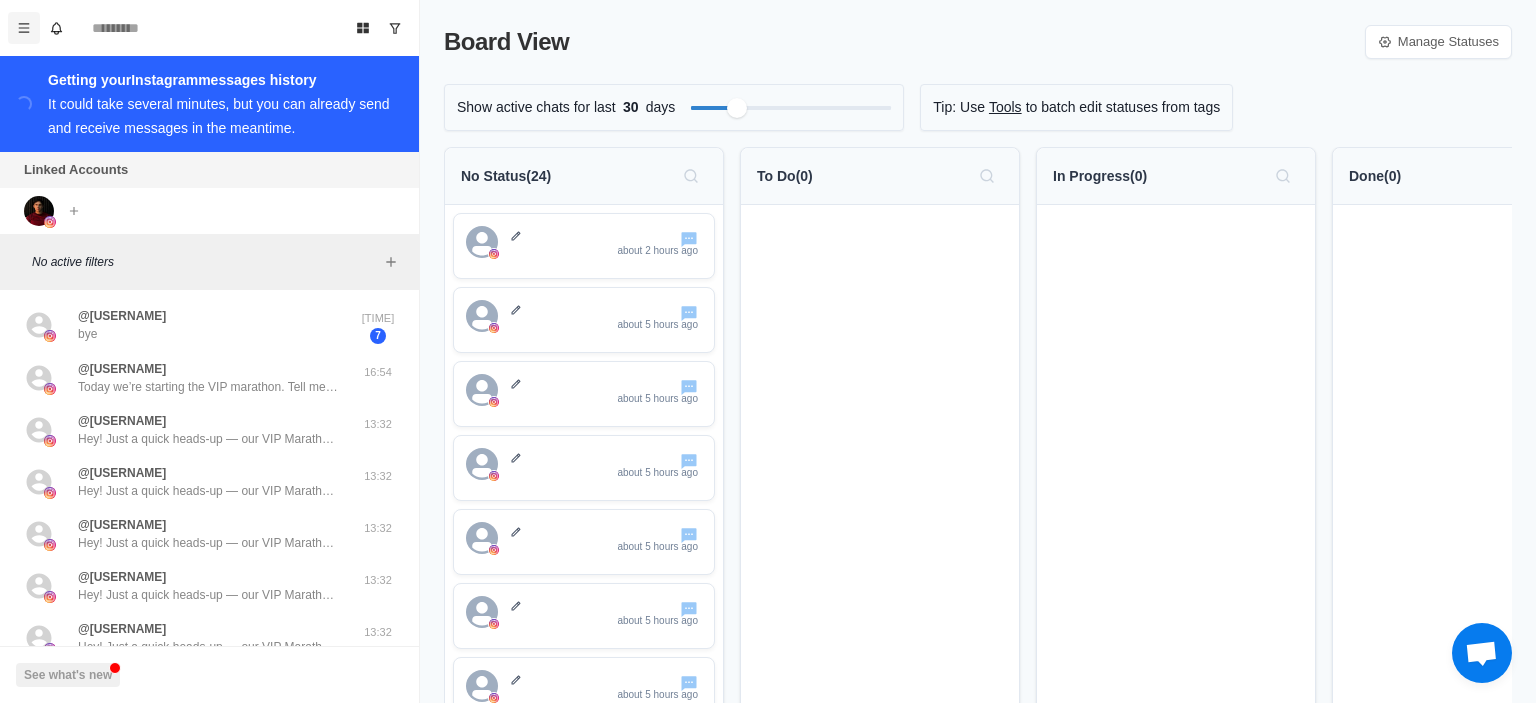 click at bounding box center (24, 28) 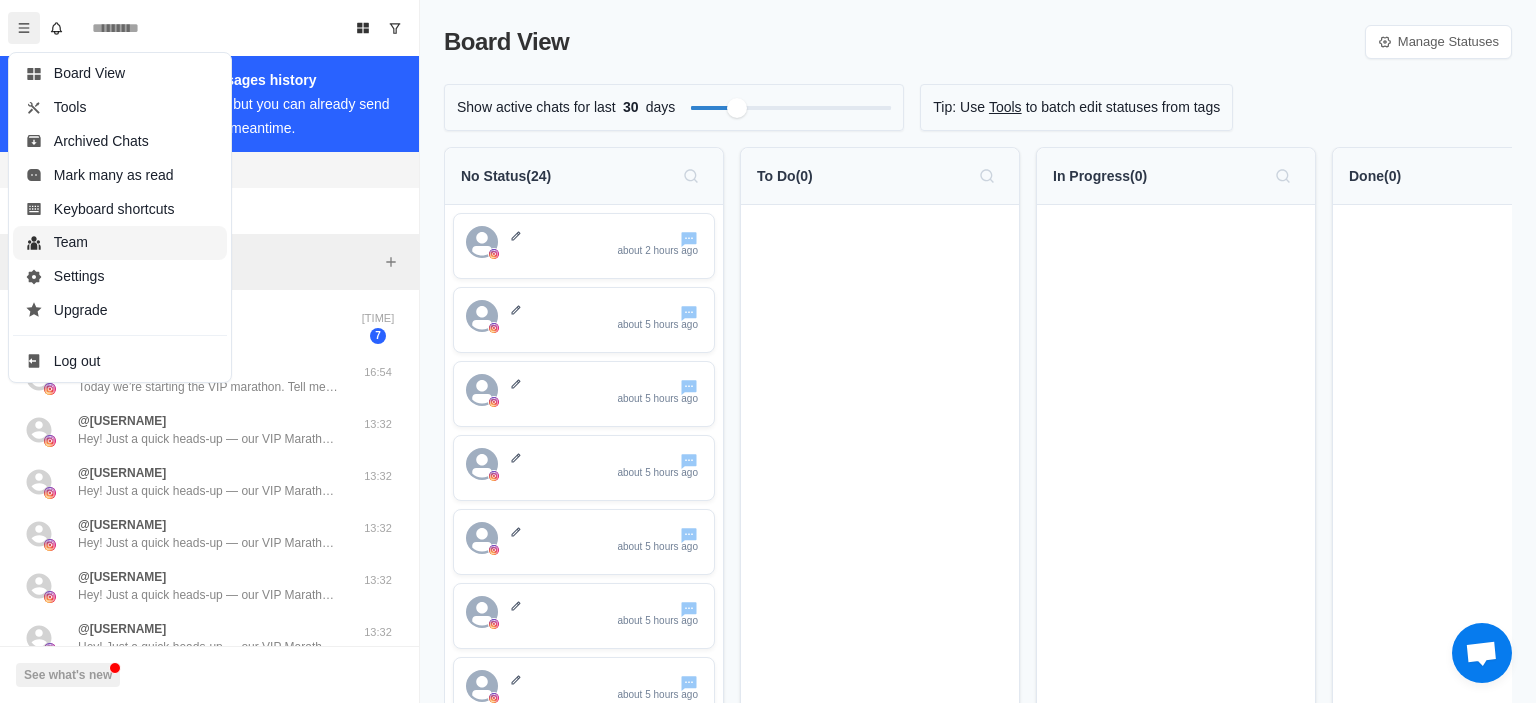 click on "Team" at bounding box center [120, 243] 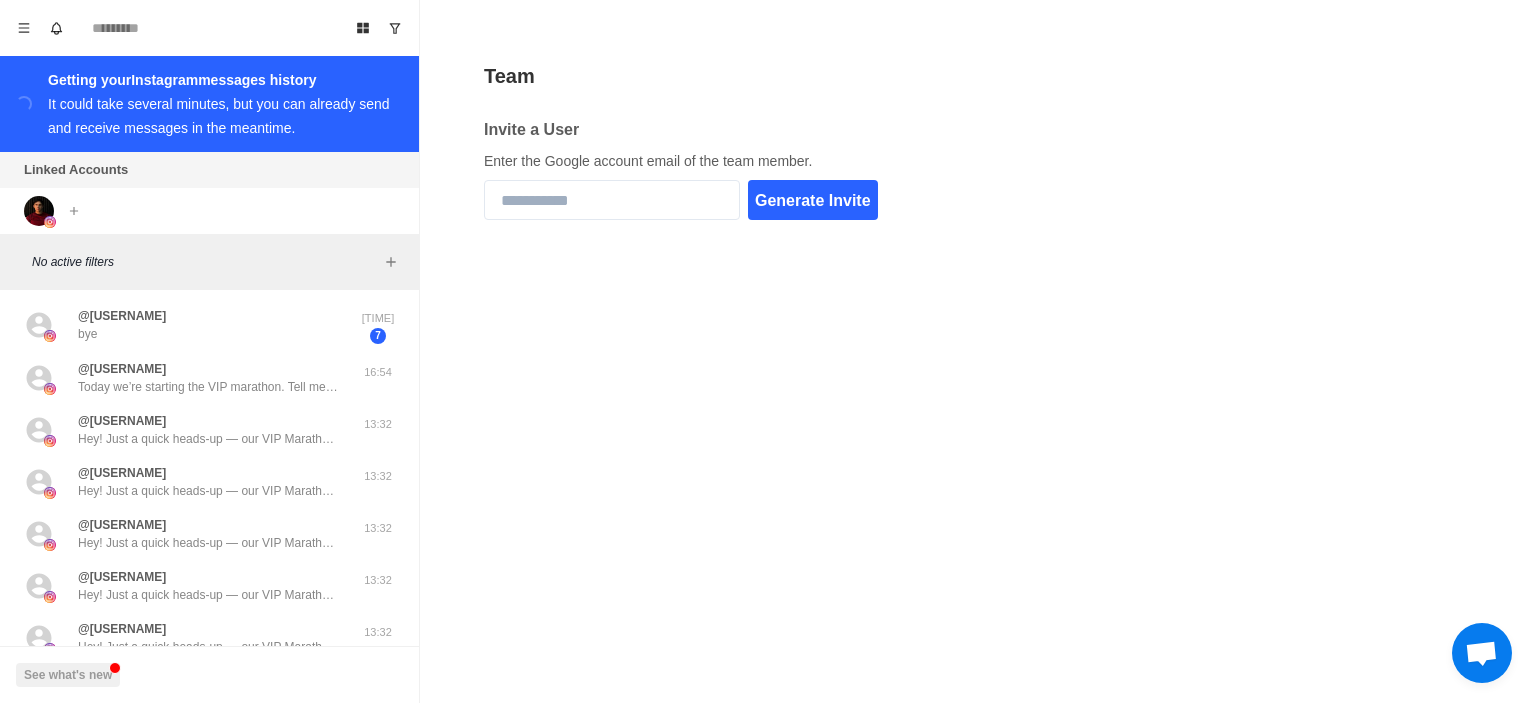 click on "Enter the Google account email of the team member." at bounding box center (681, 161) 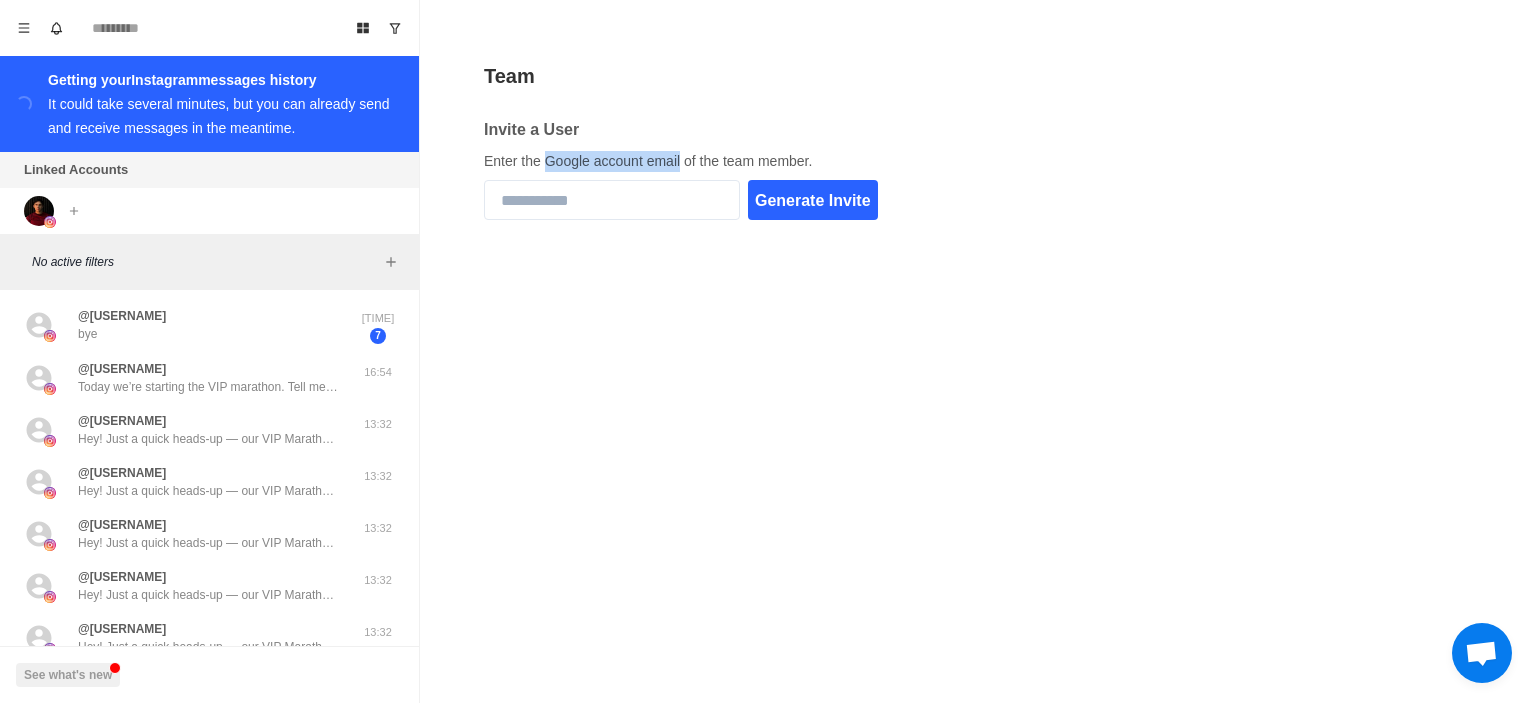 drag, startPoint x: 576, startPoint y: 159, endPoint x: 648, endPoint y: 152, distance: 72.33948 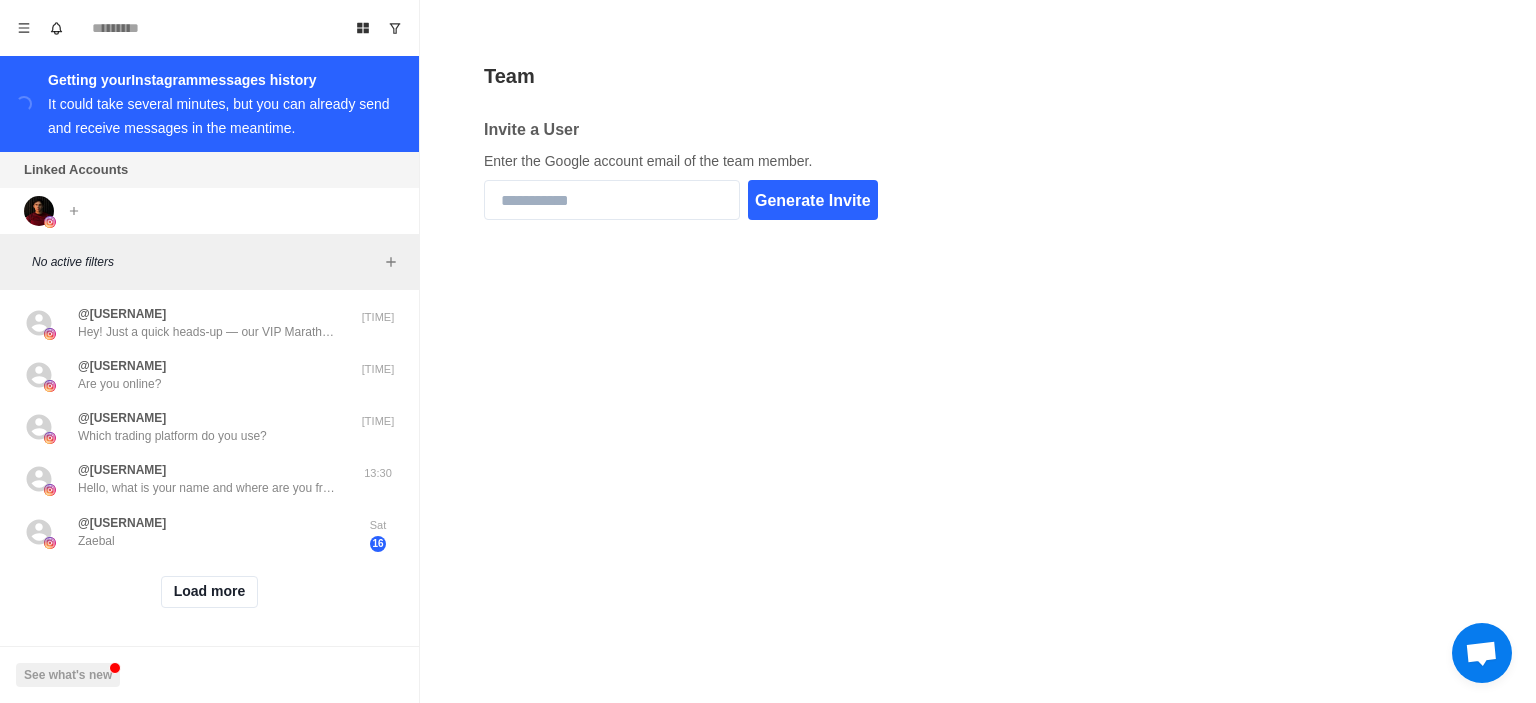scroll, scrollTop: 0, scrollLeft: 0, axis: both 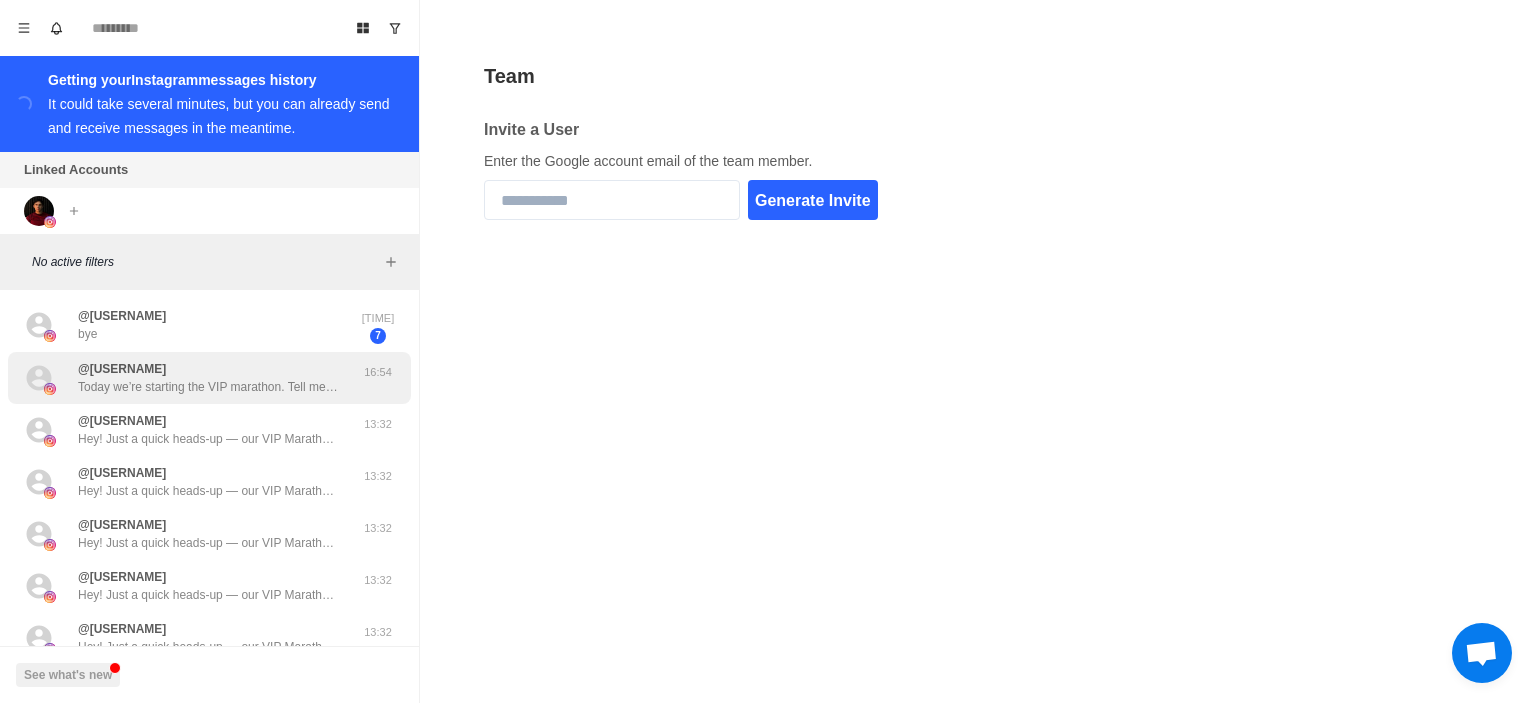 click on "Today we’re starting the VIP marathon. Tell me, do you know what a VIP marathon is and how it works?" at bounding box center (208, 387) 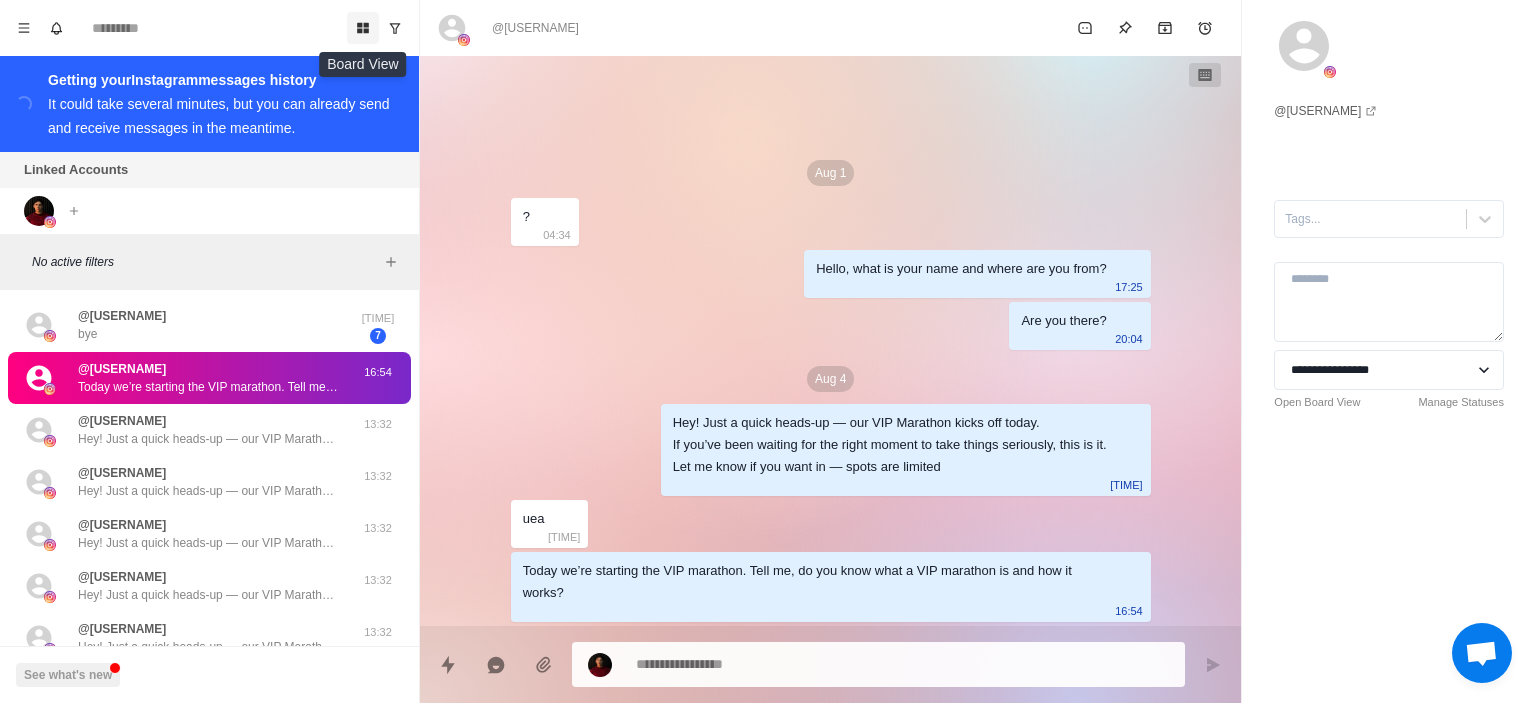 click 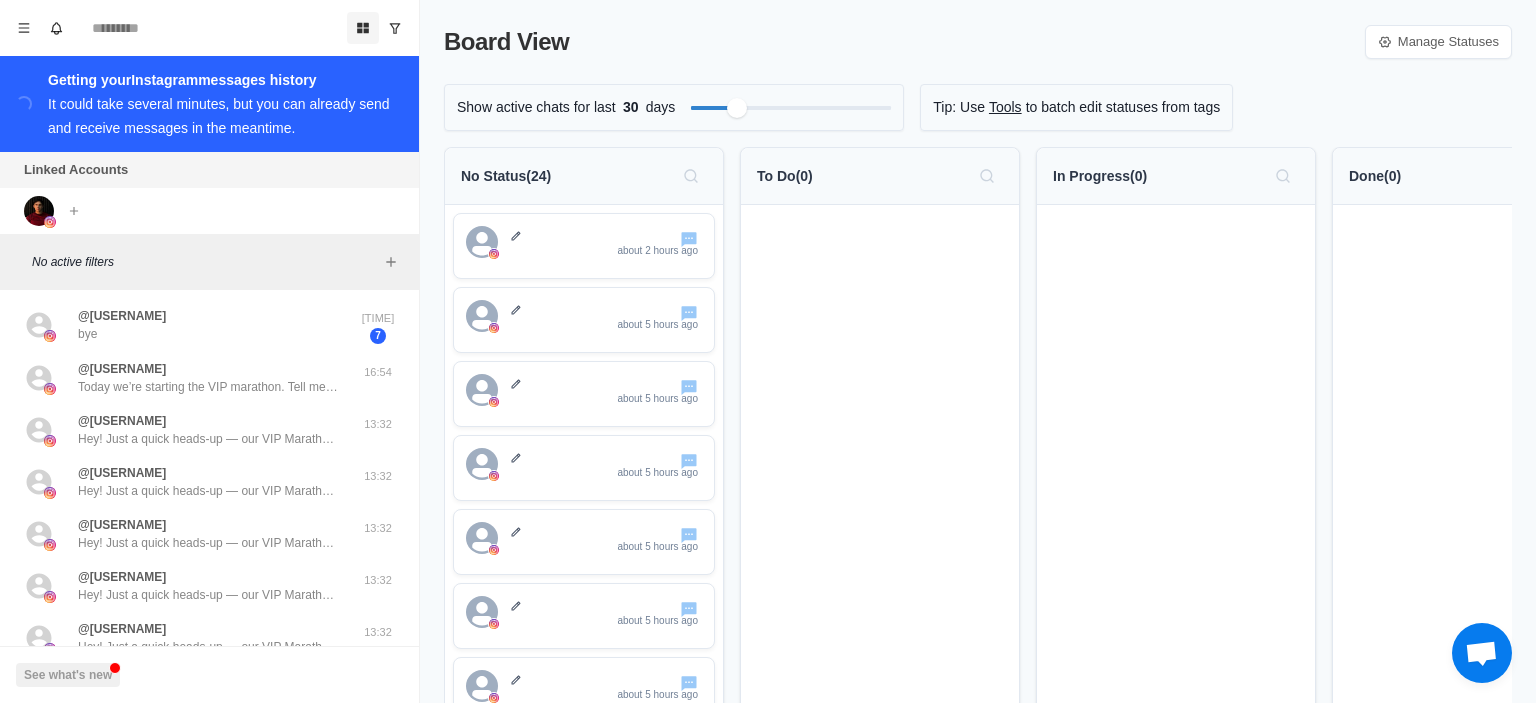 click 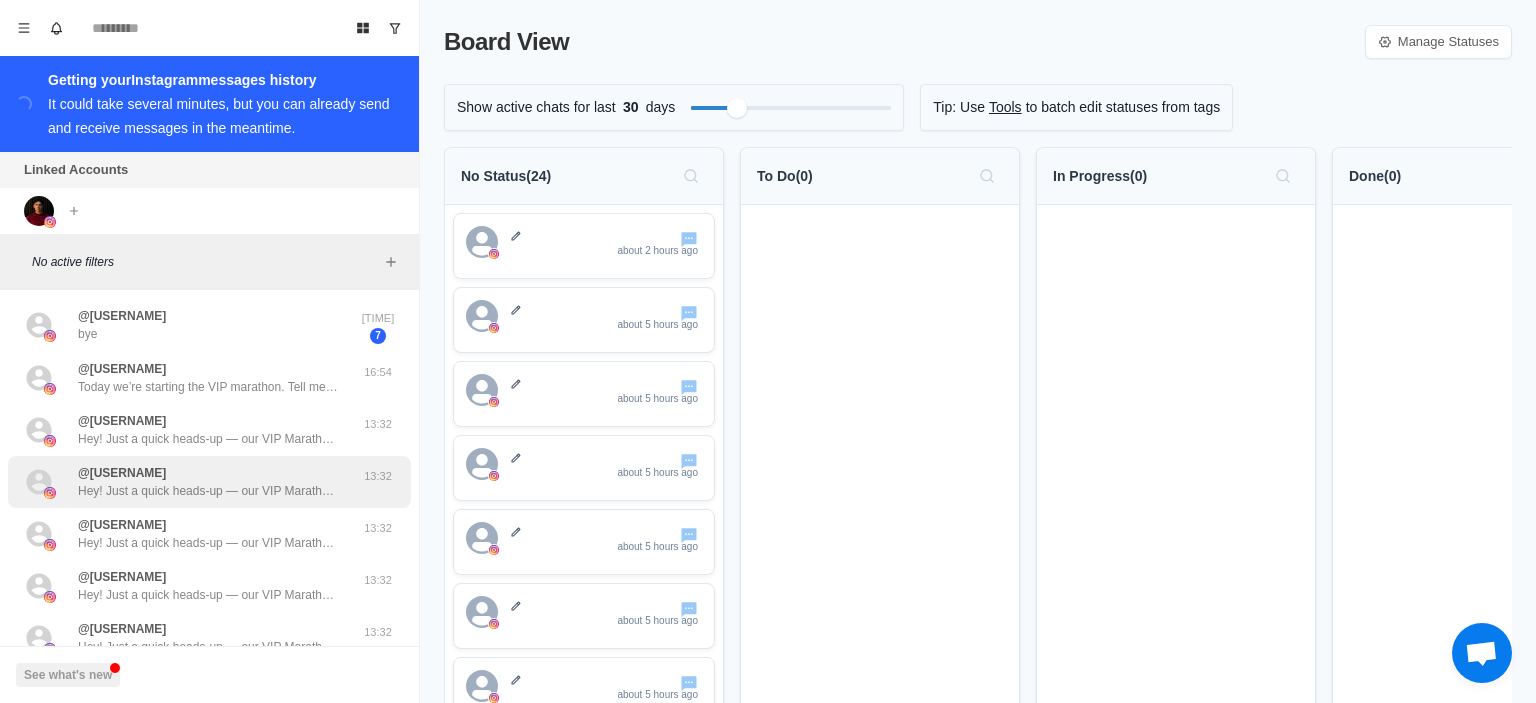 scroll, scrollTop: 0, scrollLeft: 0, axis: both 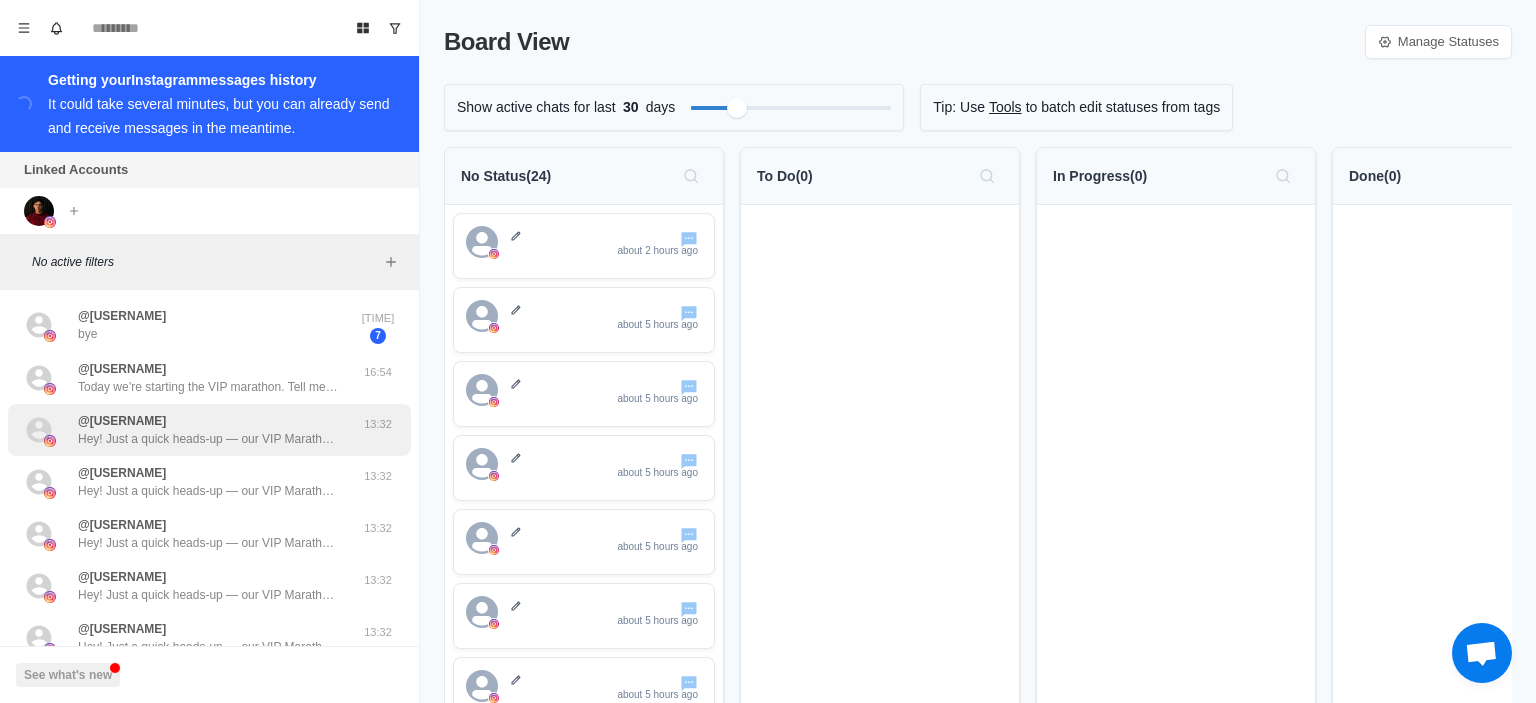 click on "@abbe2500 Hey! Just a quick heads-up — our VIP Marathon kicks off today.
If you’ve been waiting for the right moment to take things seriously, this is it.
Let me know if you want in — spots are limited 13:32" at bounding box center (209, 430) 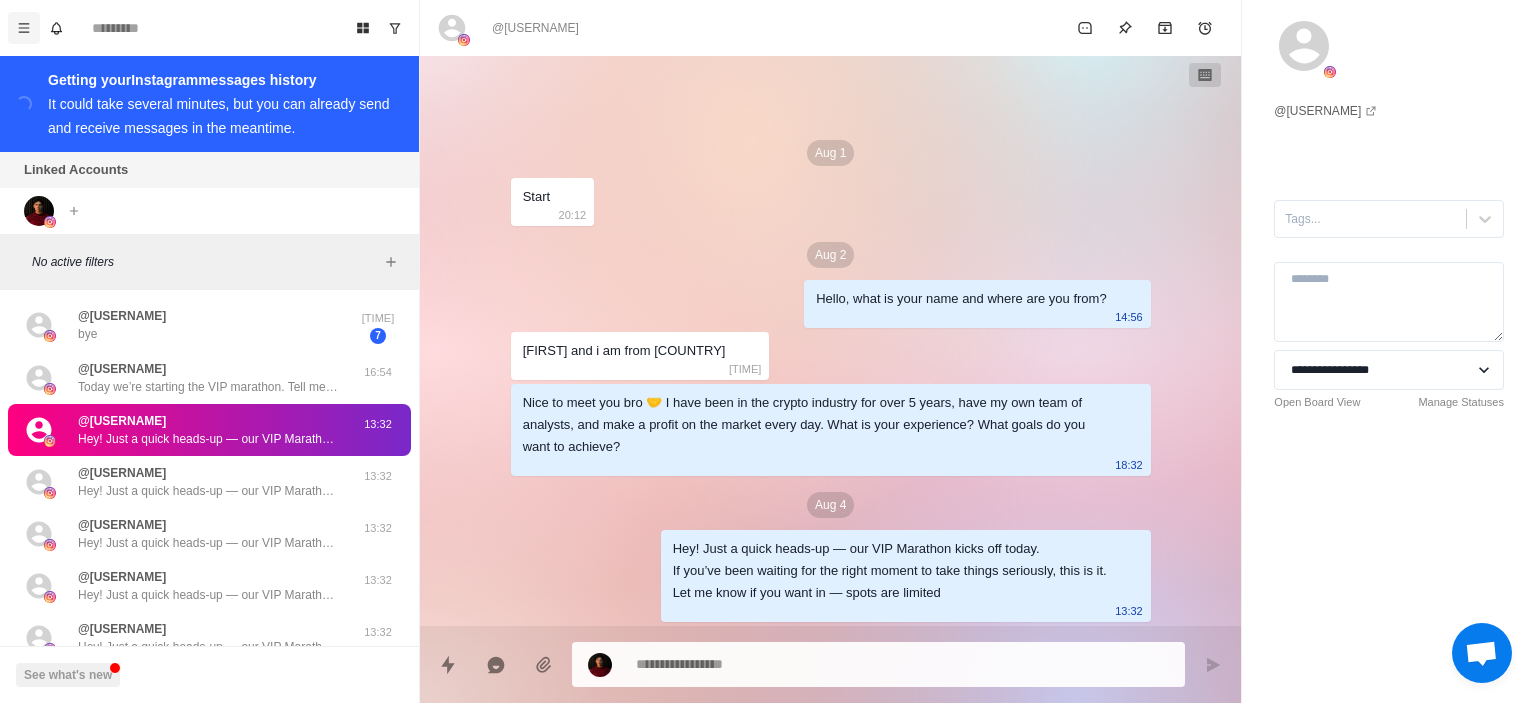 click 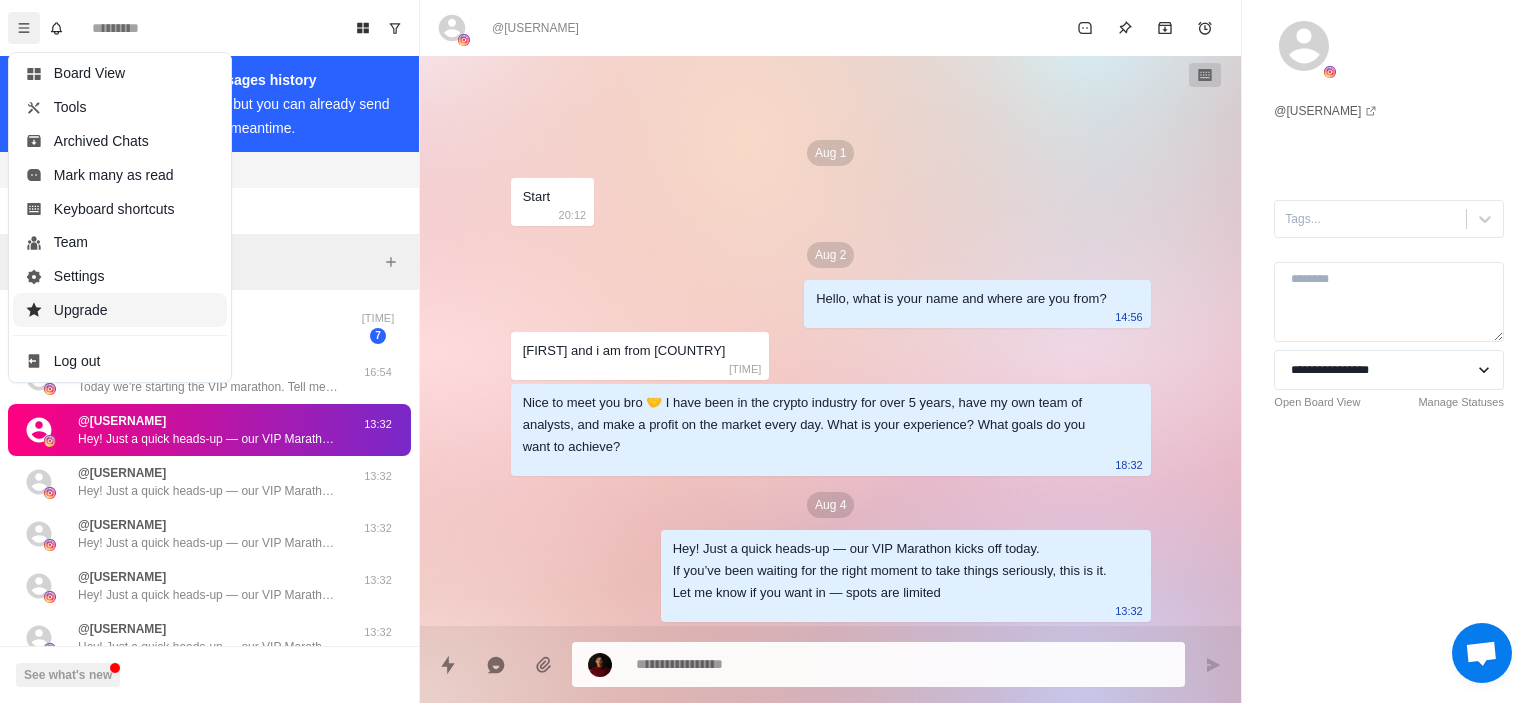 click on "Upgrade" at bounding box center [120, 310] 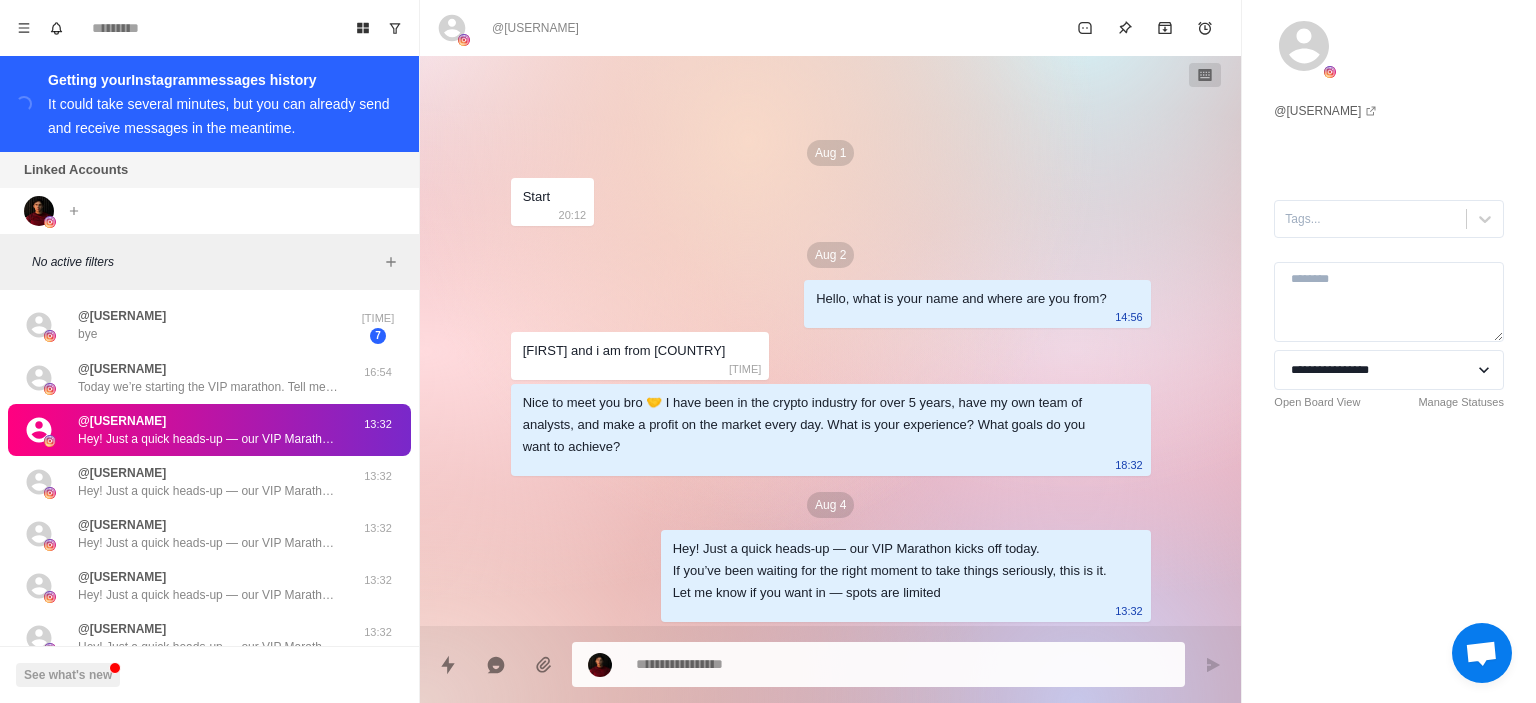 type on "*" 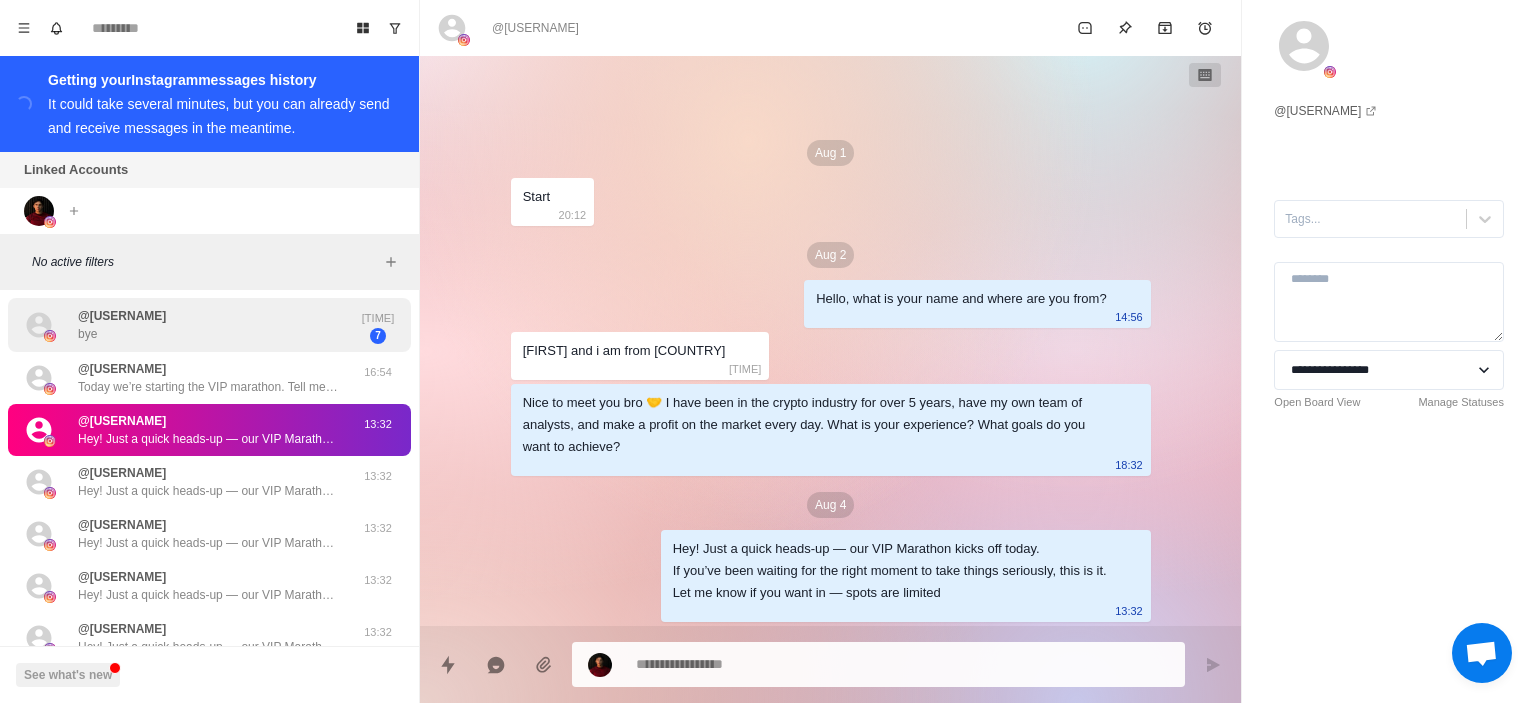 scroll, scrollTop: 0, scrollLeft: 0, axis: both 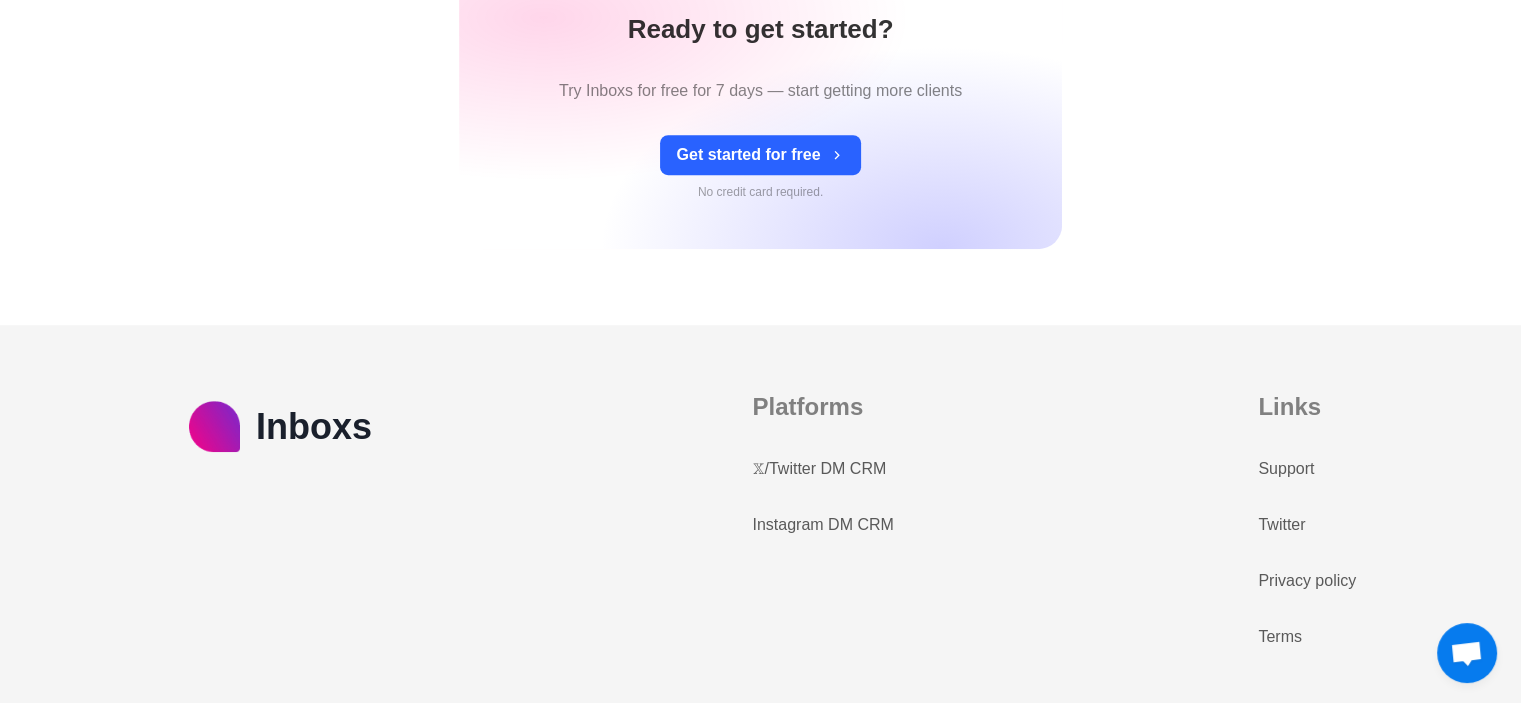 click on "Support" at bounding box center [1286, 469] 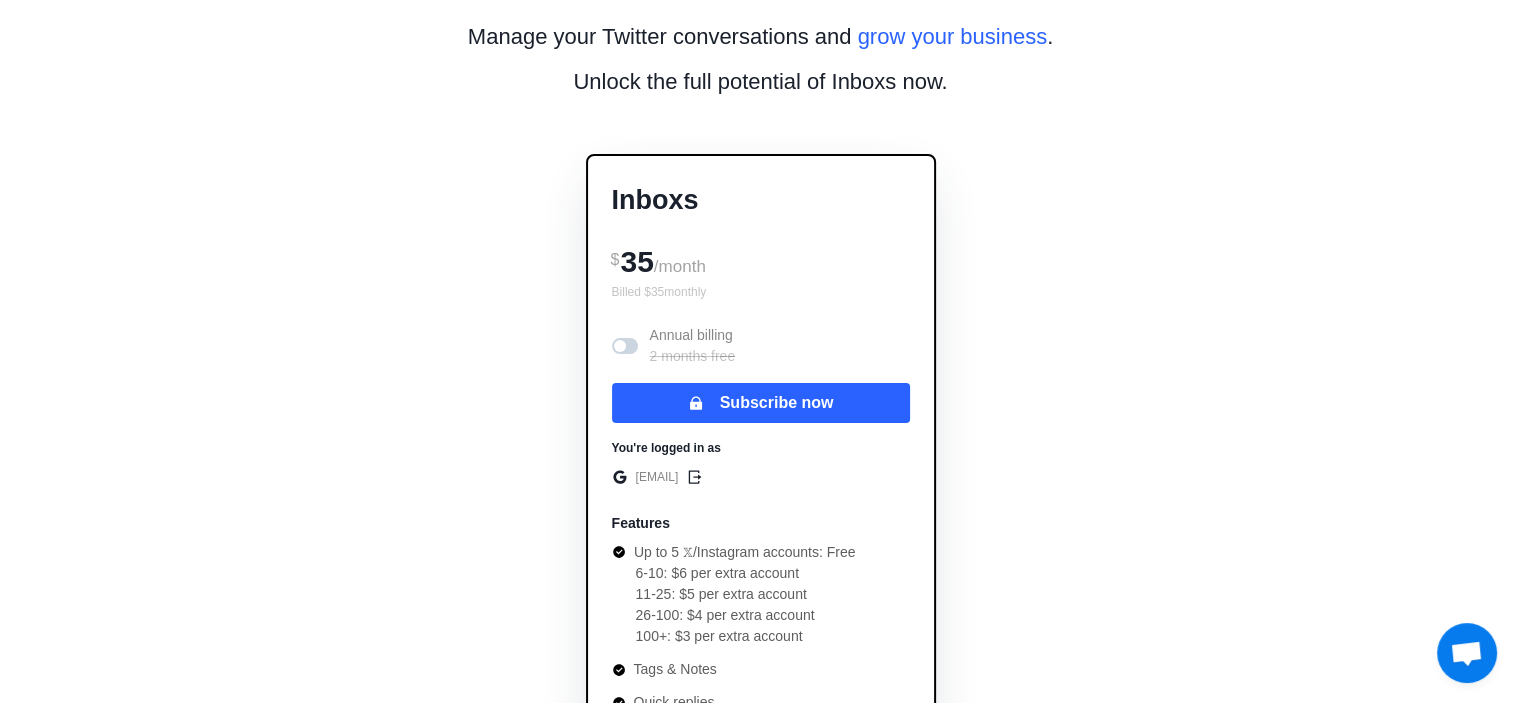 scroll, scrollTop: 0, scrollLeft: 0, axis: both 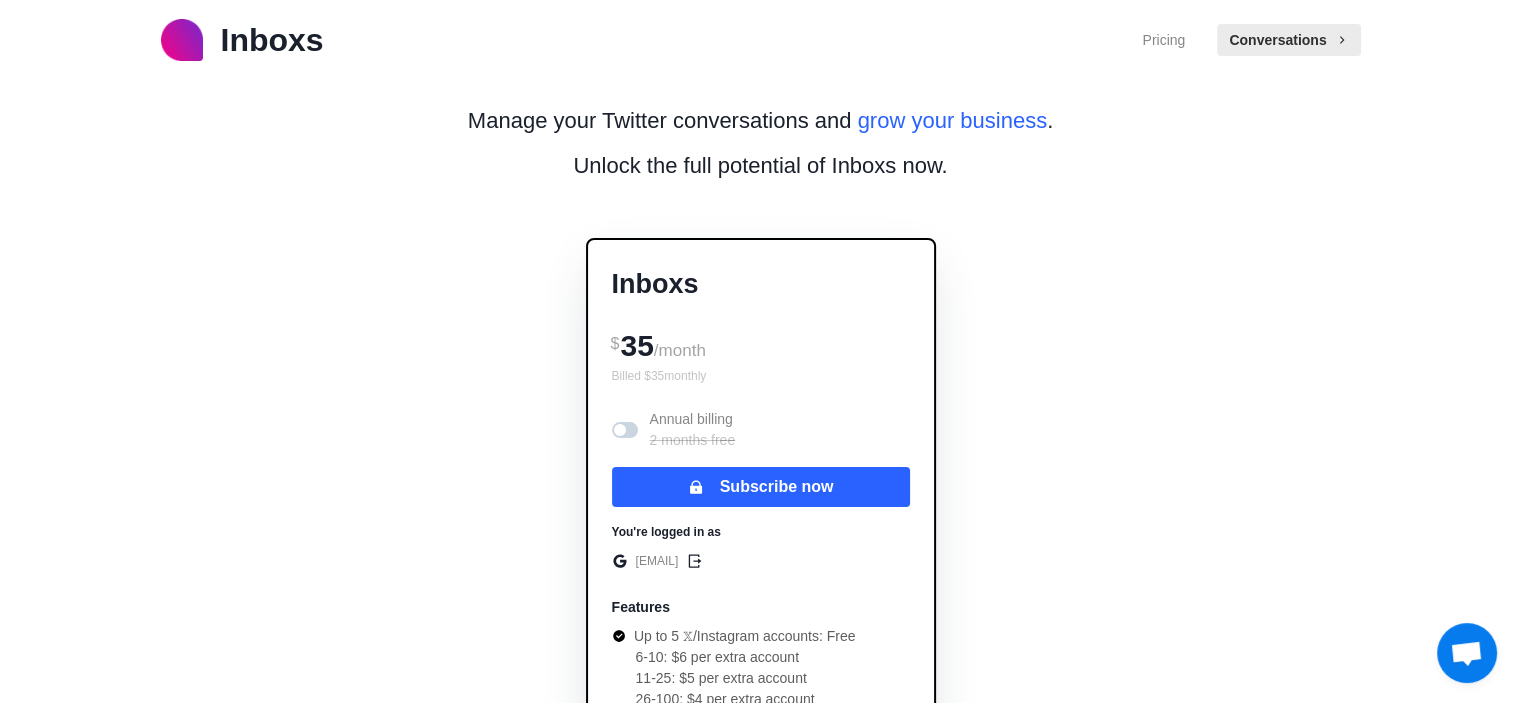 click at bounding box center [1466, 655] 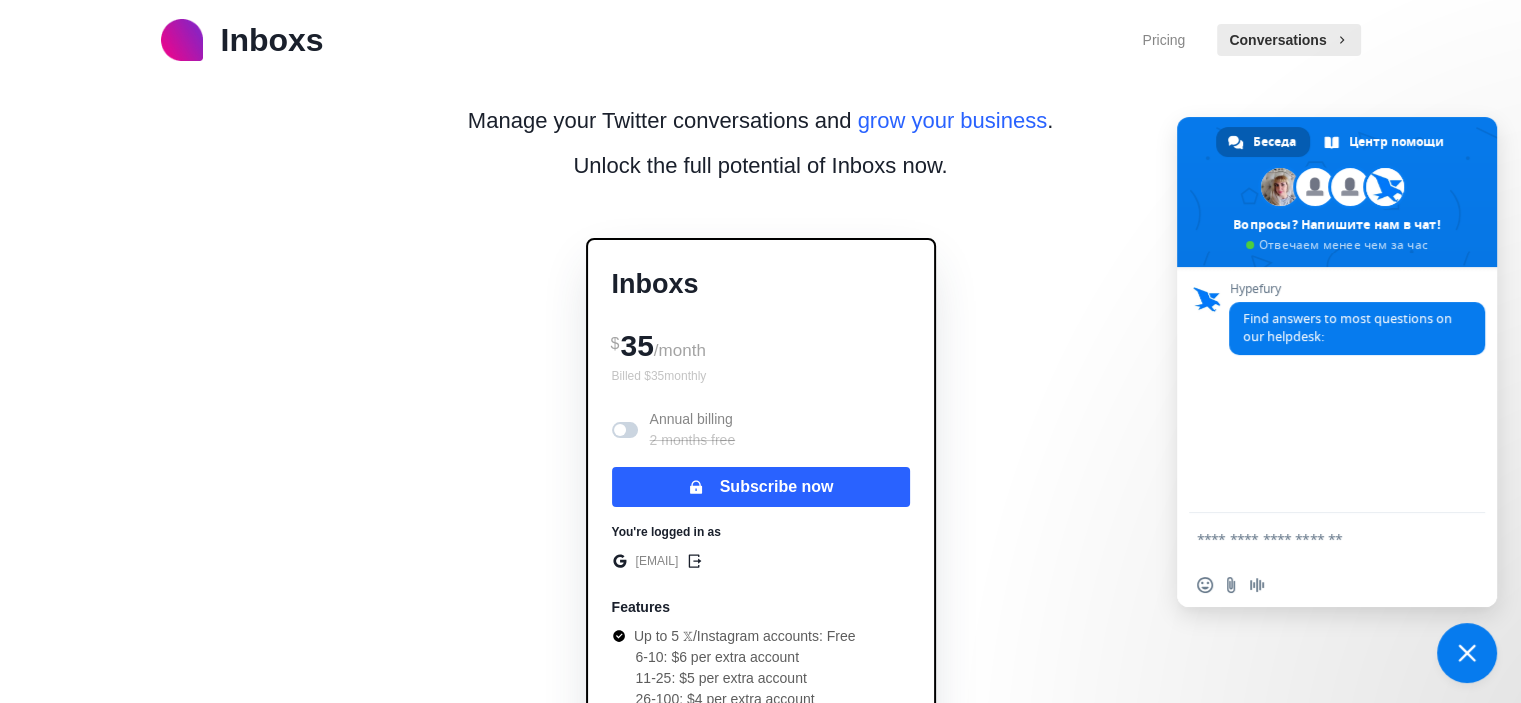 scroll, scrollTop: 0, scrollLeft: 0, axis: both 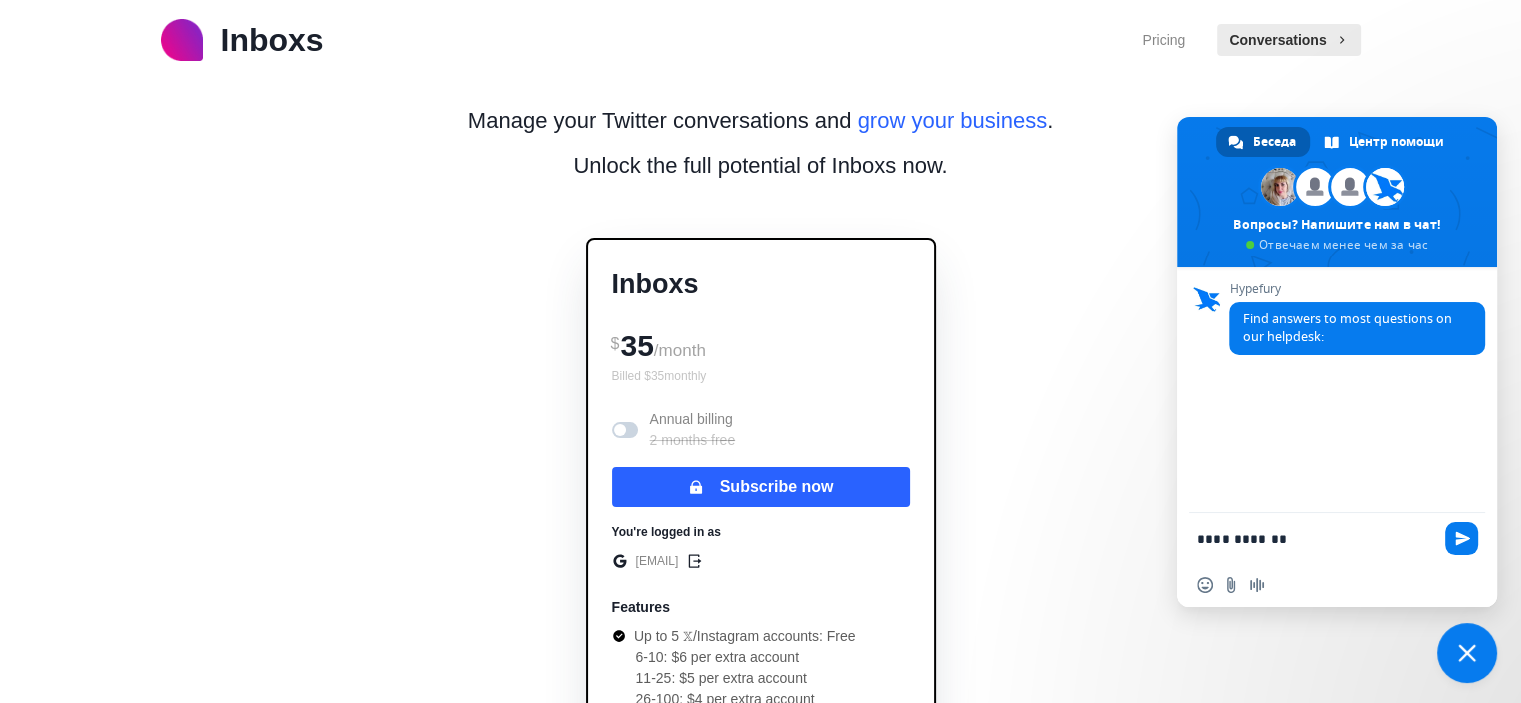 type on "**********" 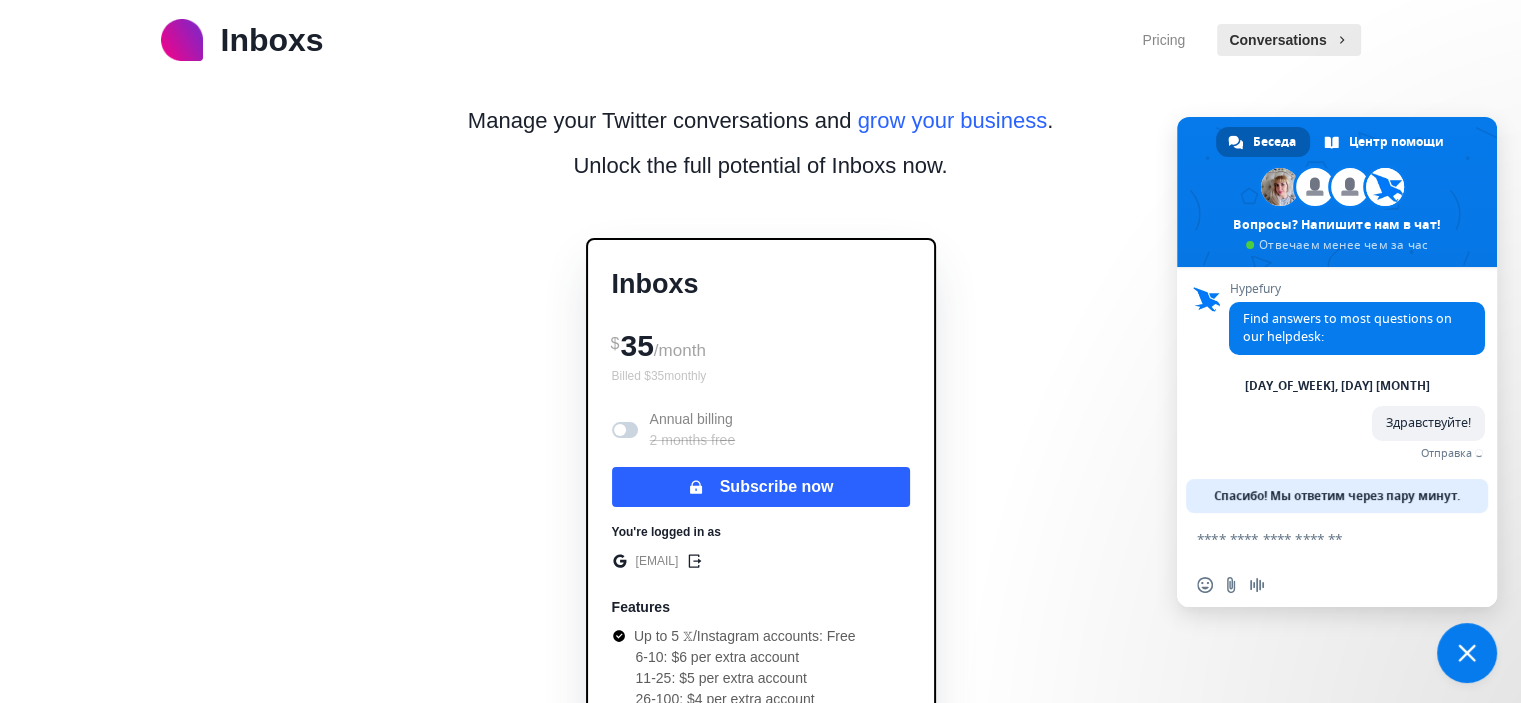 scroll, scrollTop: 8, scrollLeft: 0, axis: vertical 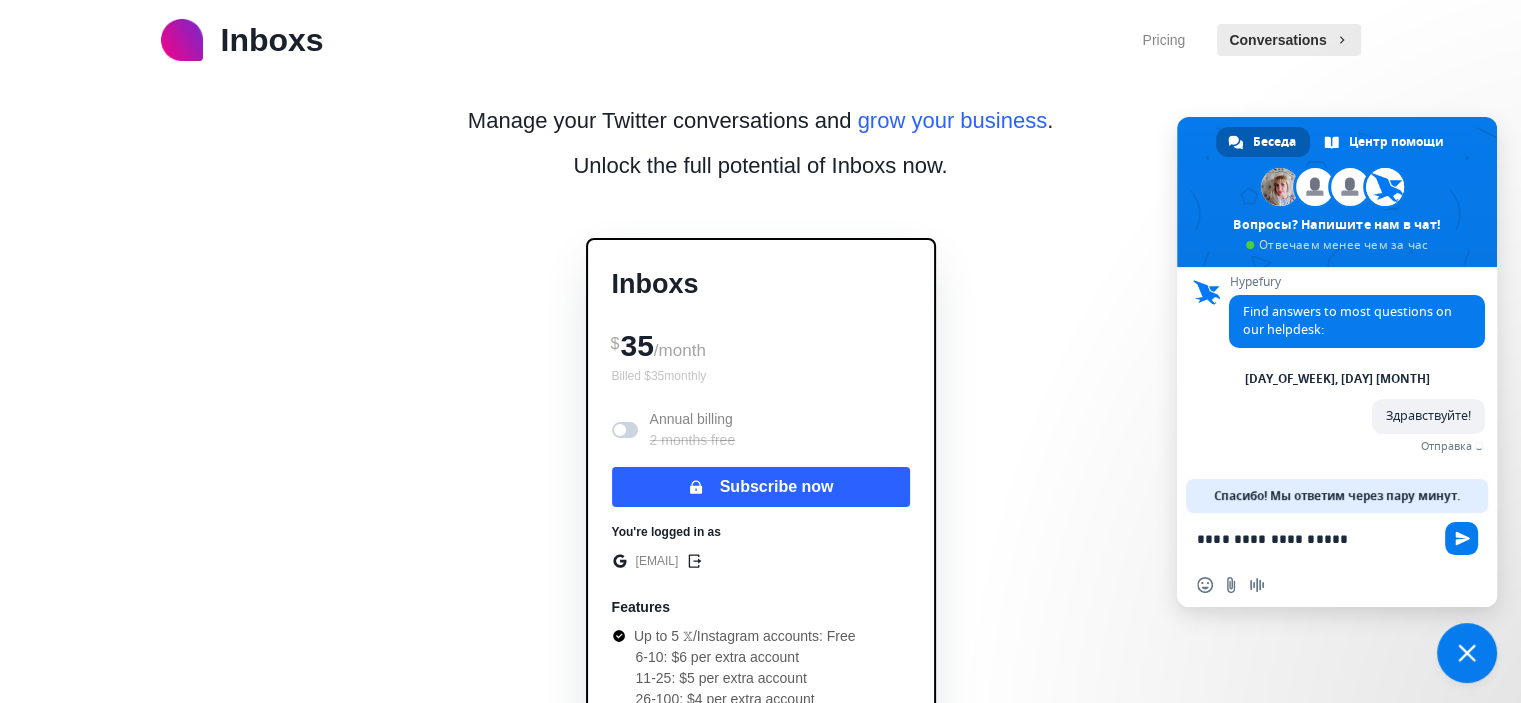 type on "**********" 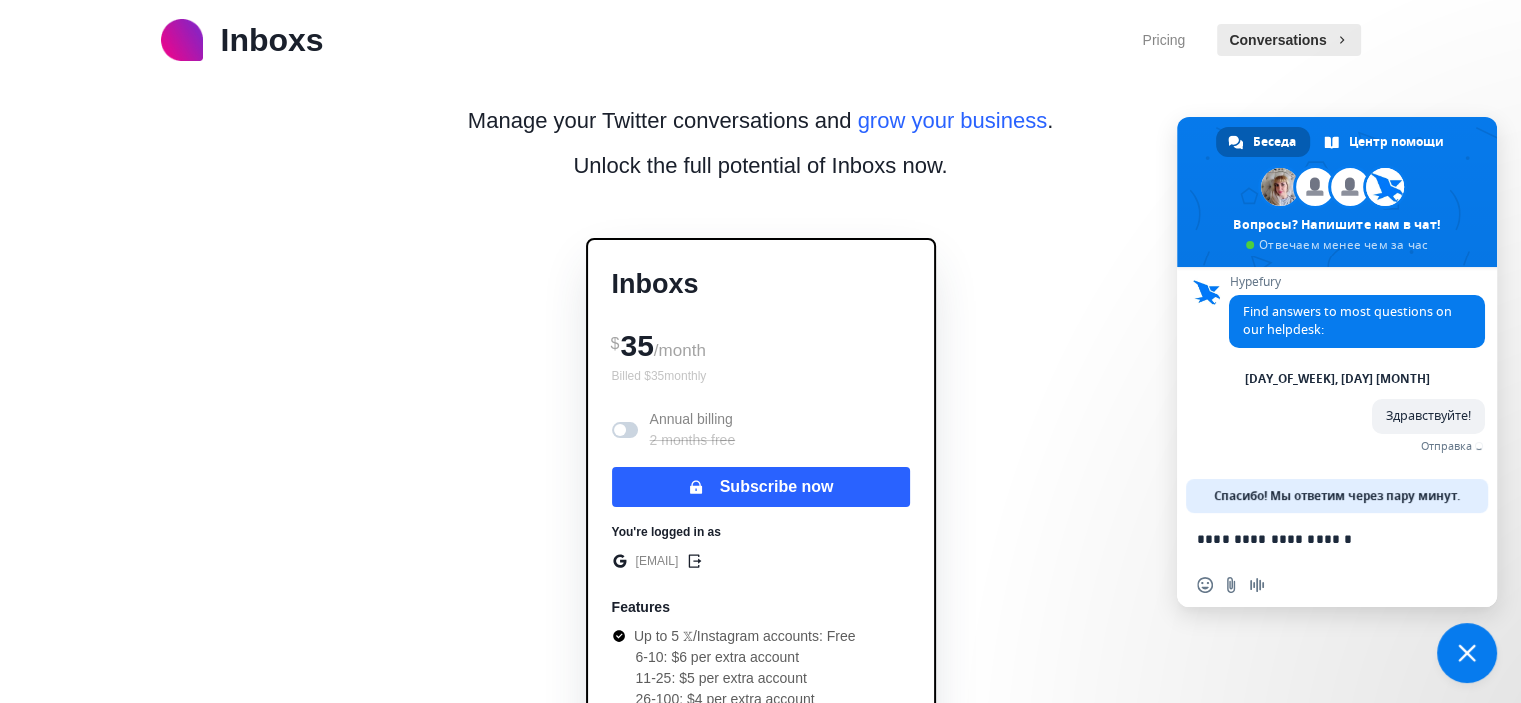 type 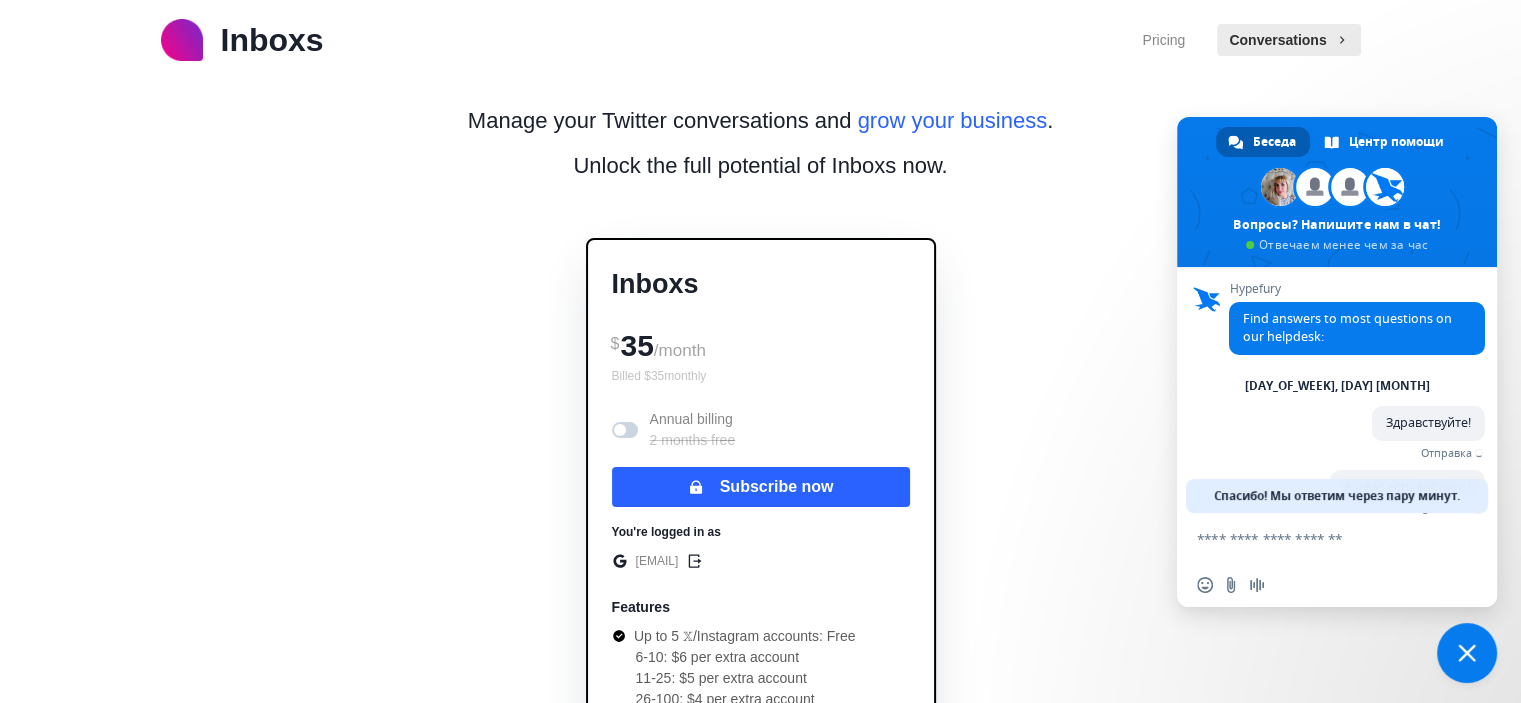 scroll, scrollTop: 73, scrollLeft: 0, axis: vertical 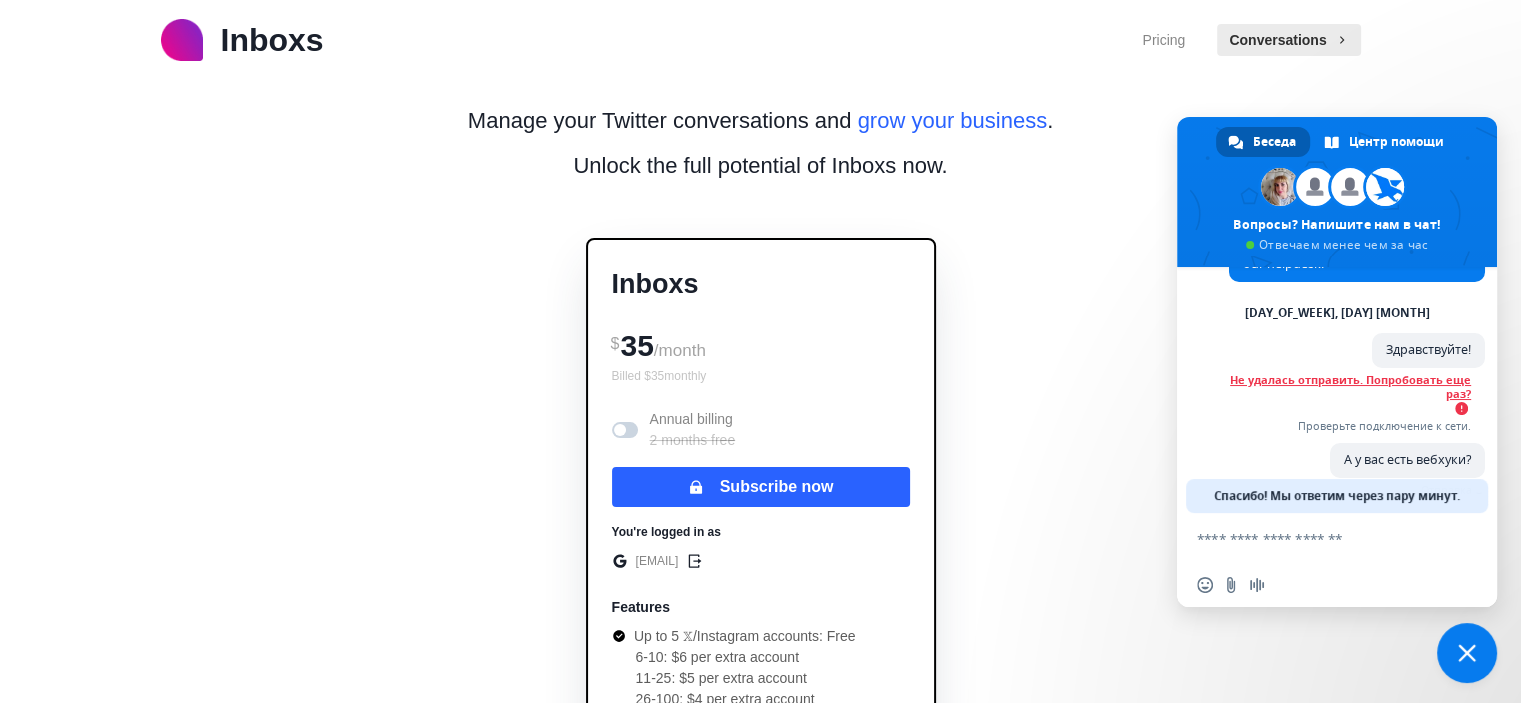 click on "Не удалась отправить. Попробовать еще раз?" at bounding box center [1350, 387] 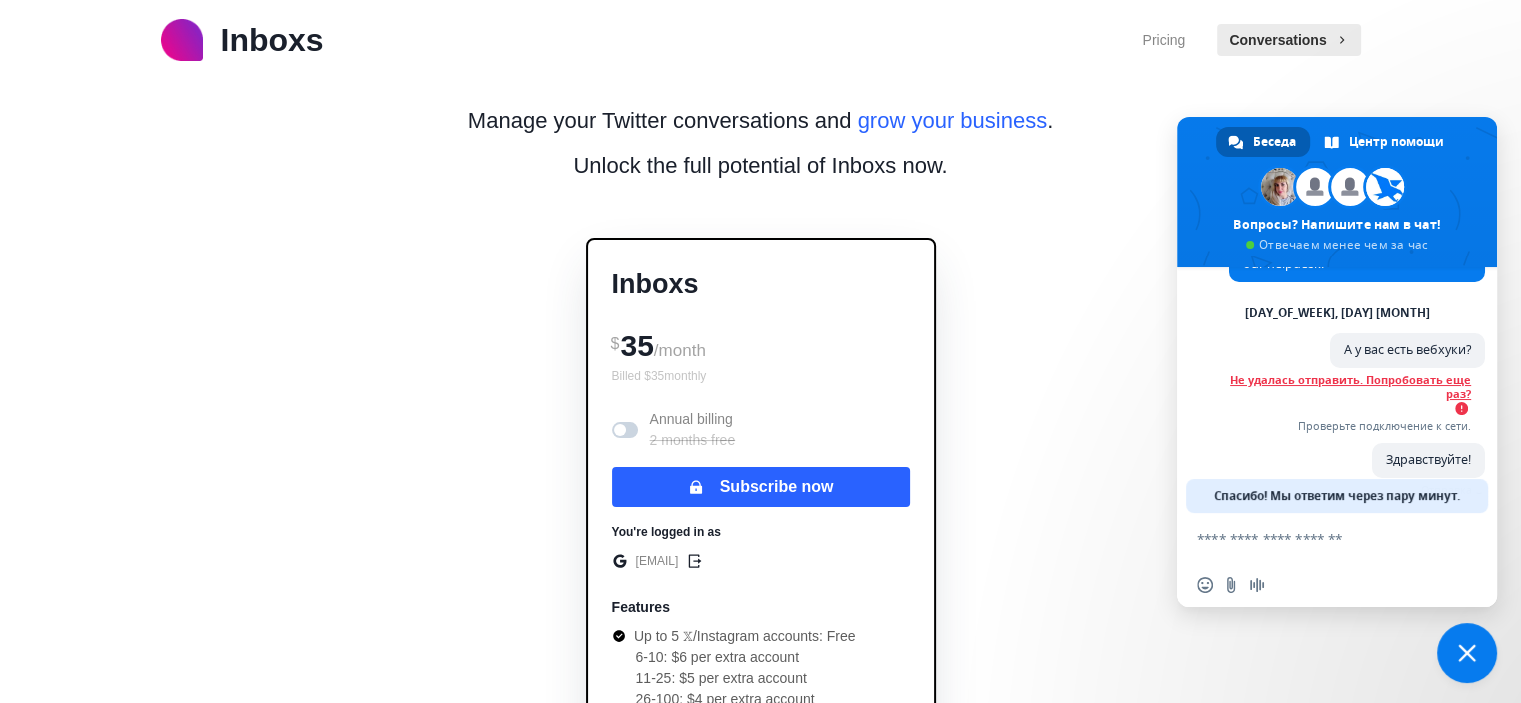 click on "Не удалась отправить. Попробовать еще раз?" at bounding box center (1350, 387) 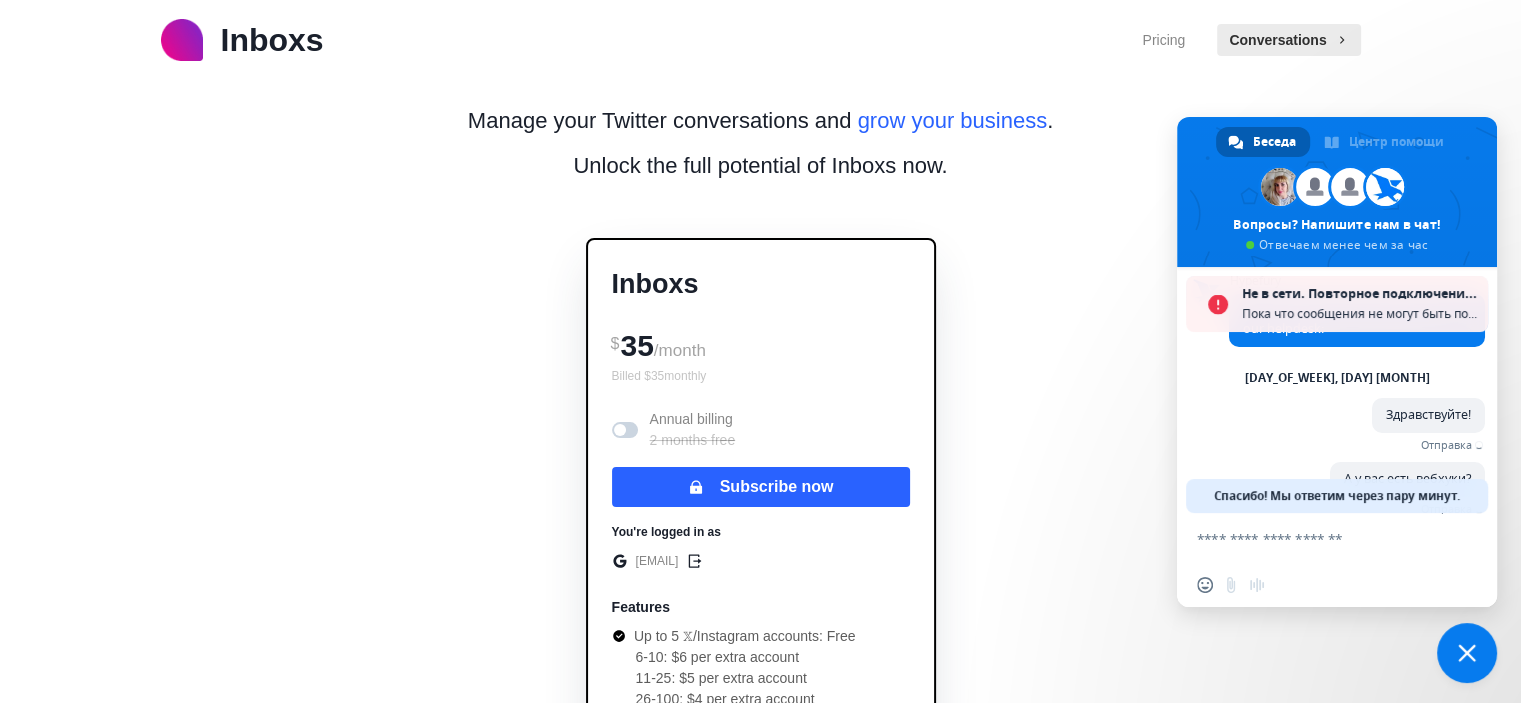 click on "Не в сети. Повторное подключение..." at bounding box center [1360, 294] 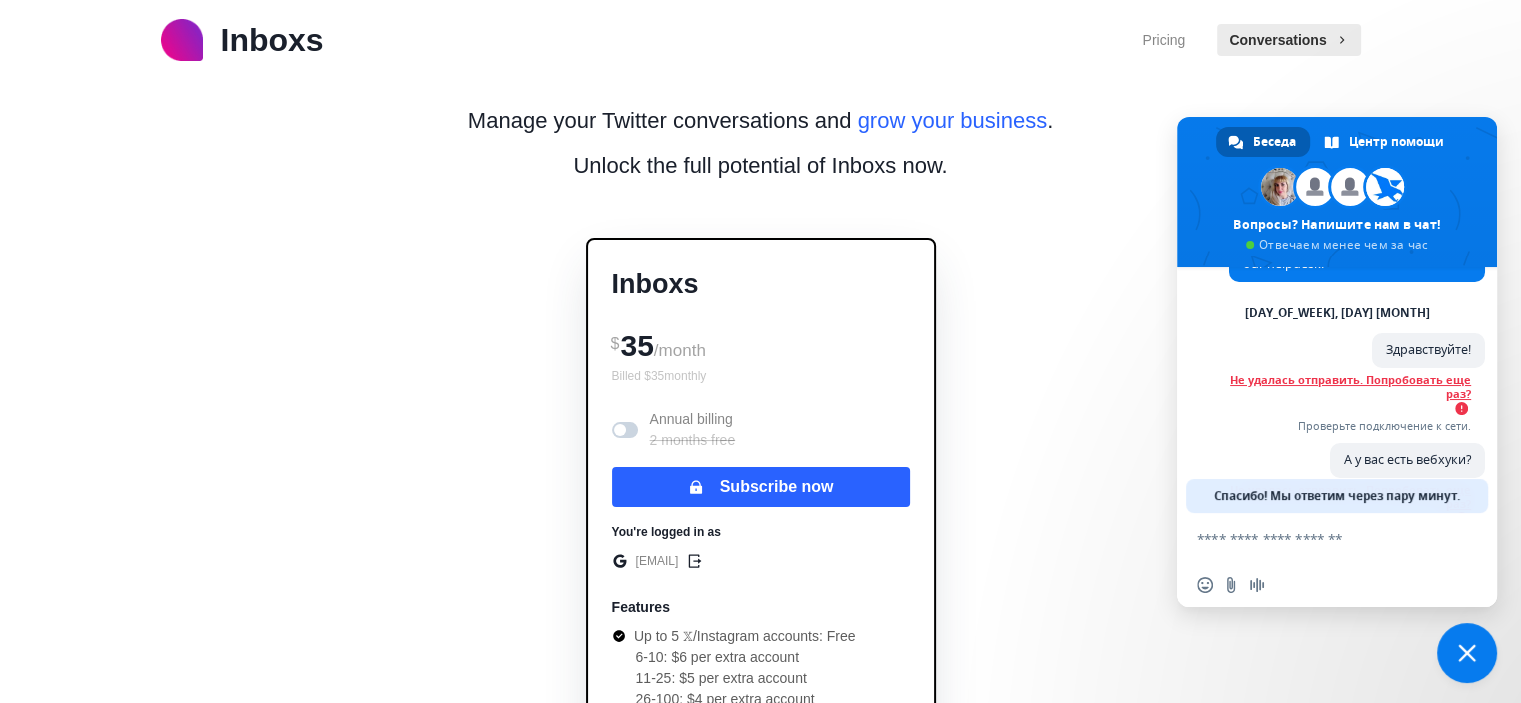 scroll, scrollTop: 138, scrollLeft: 0, axis: vertical 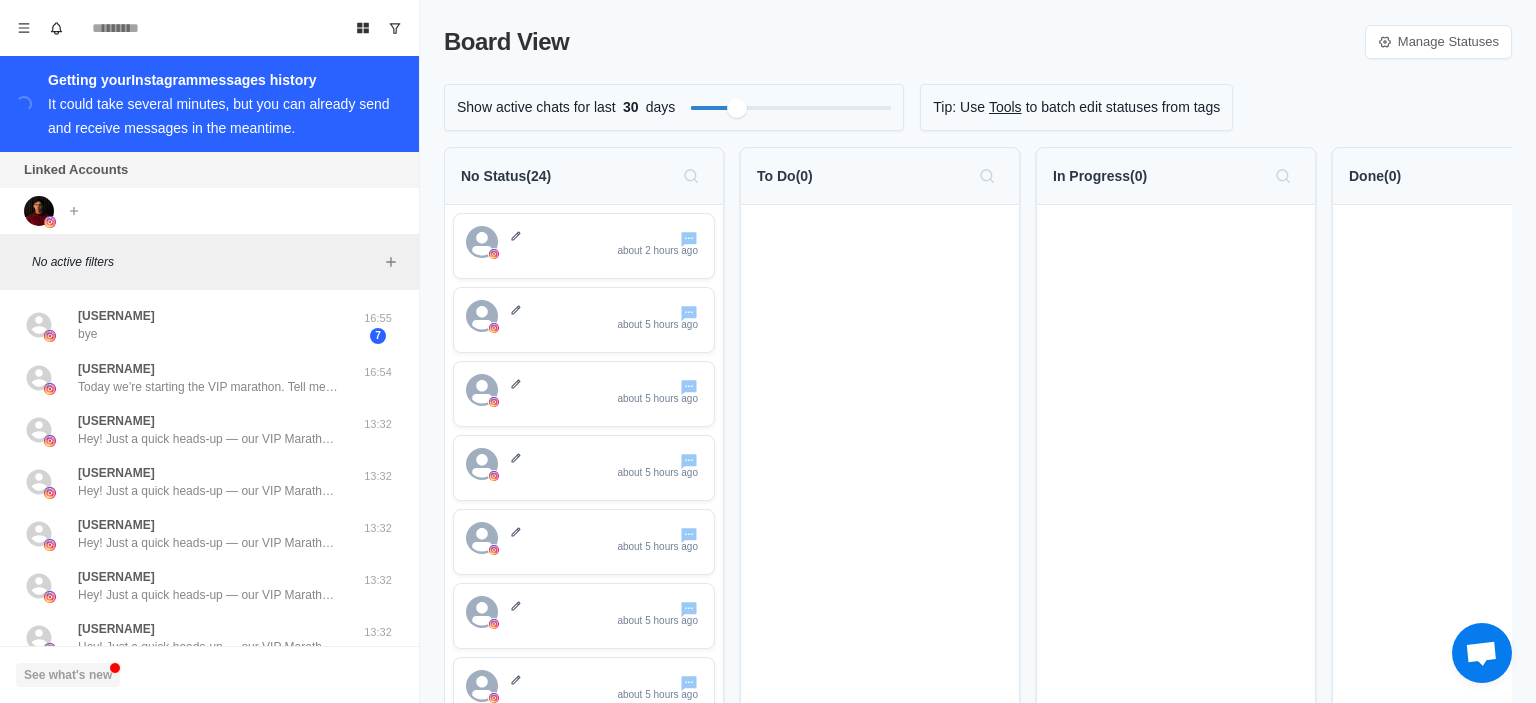 click on "See what's new" at bounding box center [68, 675] 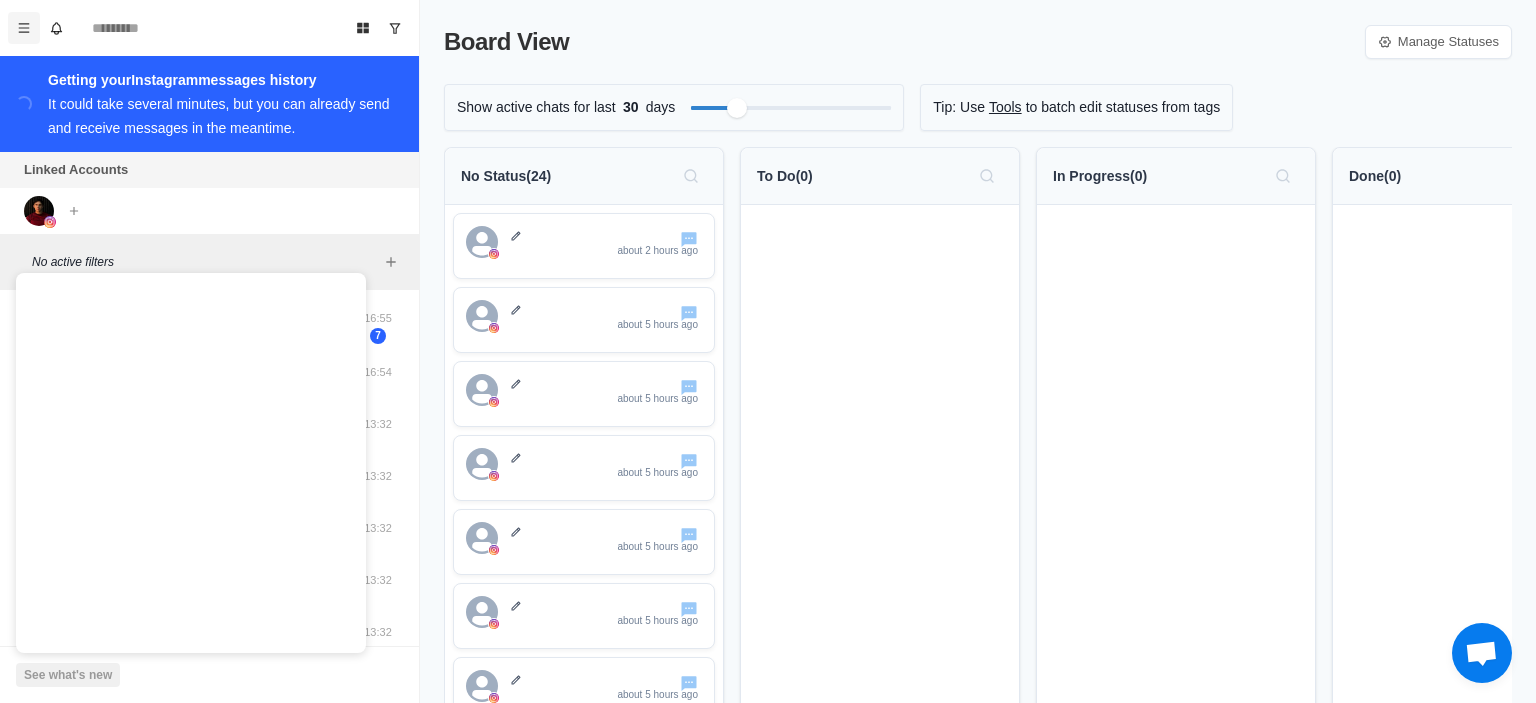click 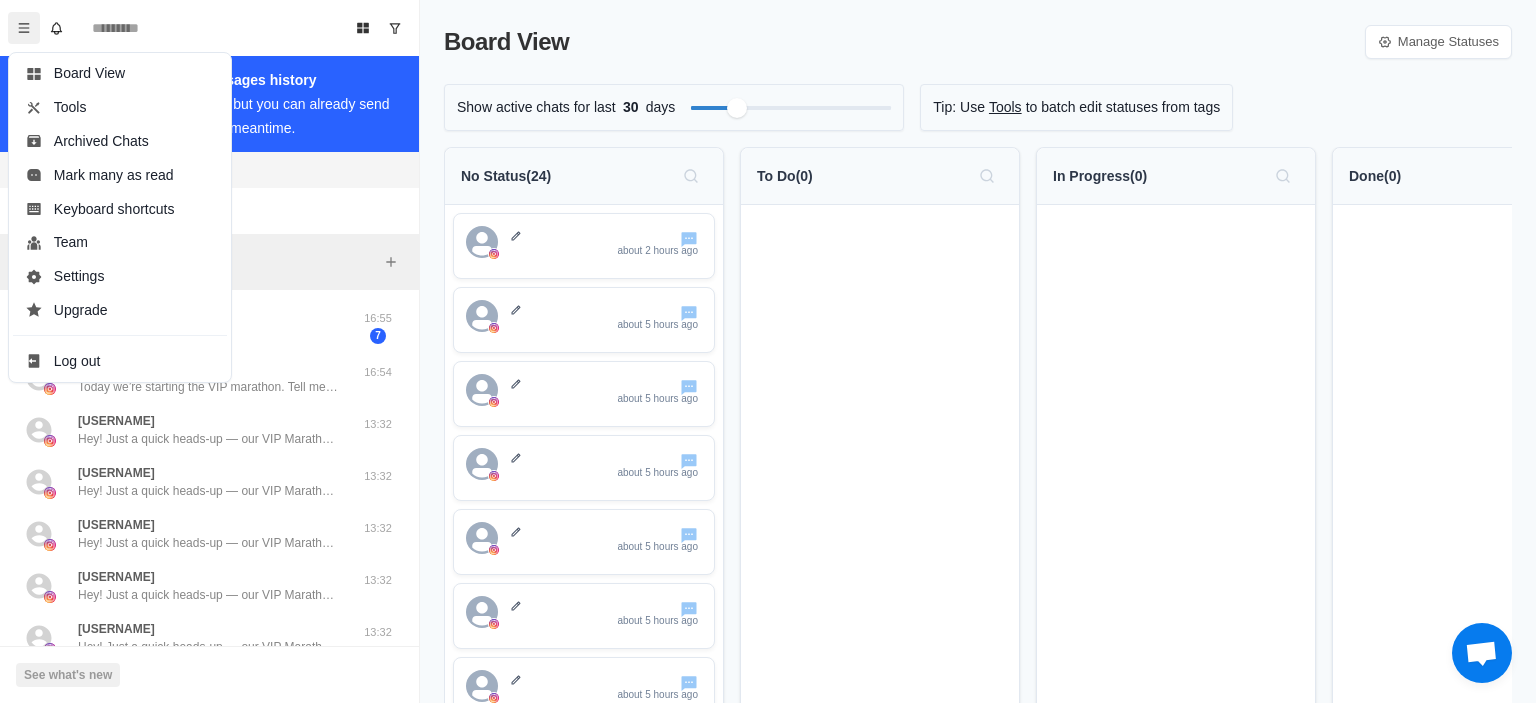 click on "Board View Manage Statuses" at bounding box center (978, 42) 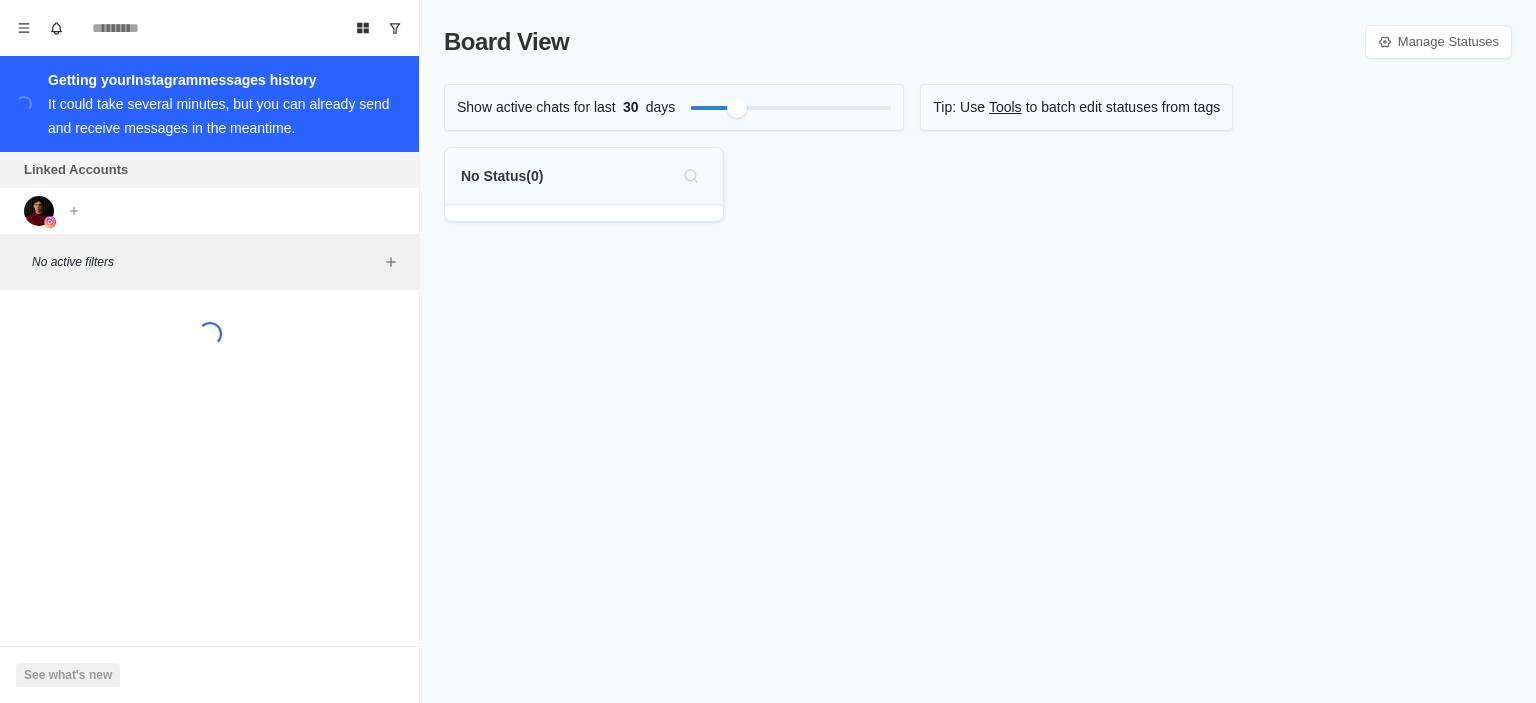 scroll, scrollTop: 0, scrollLeft: 0, axis: both 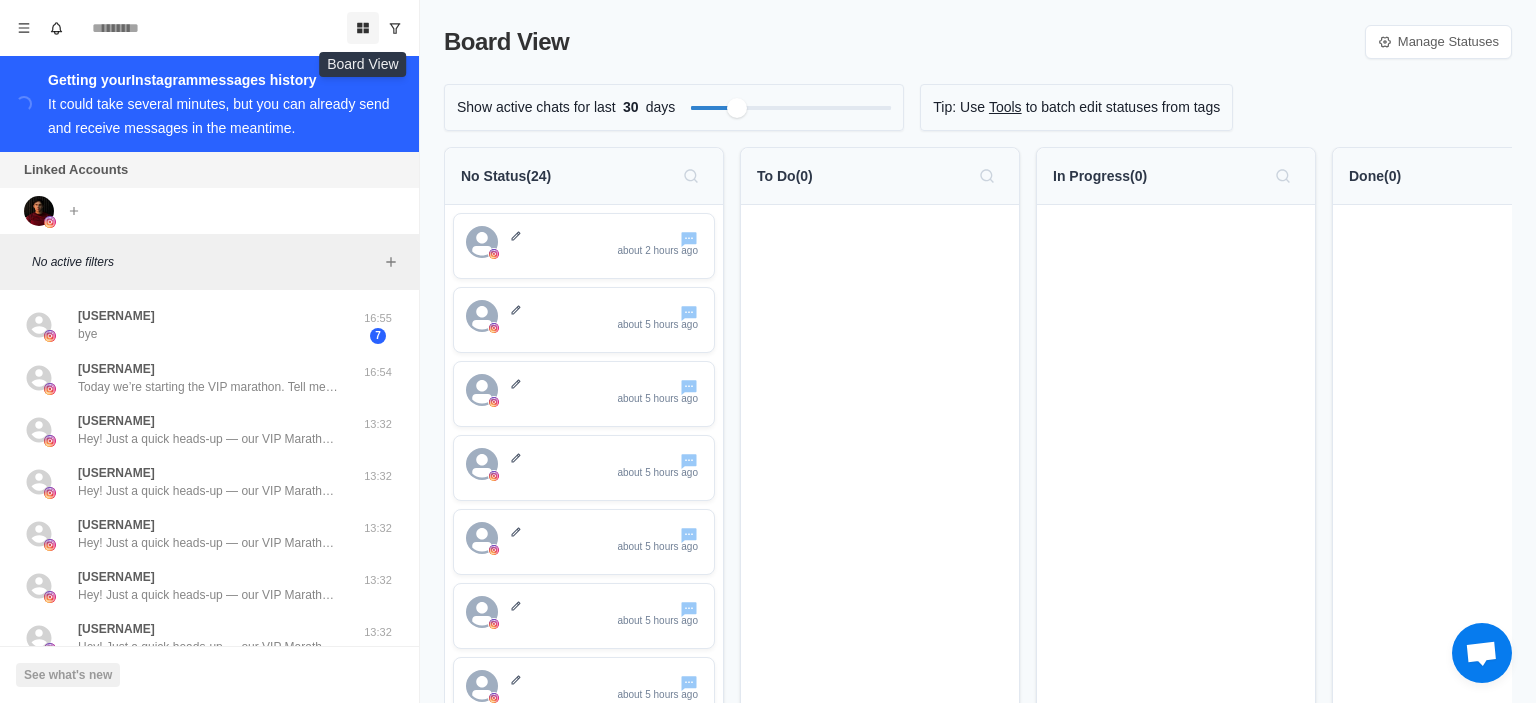 click at bounding box center [363, 28] 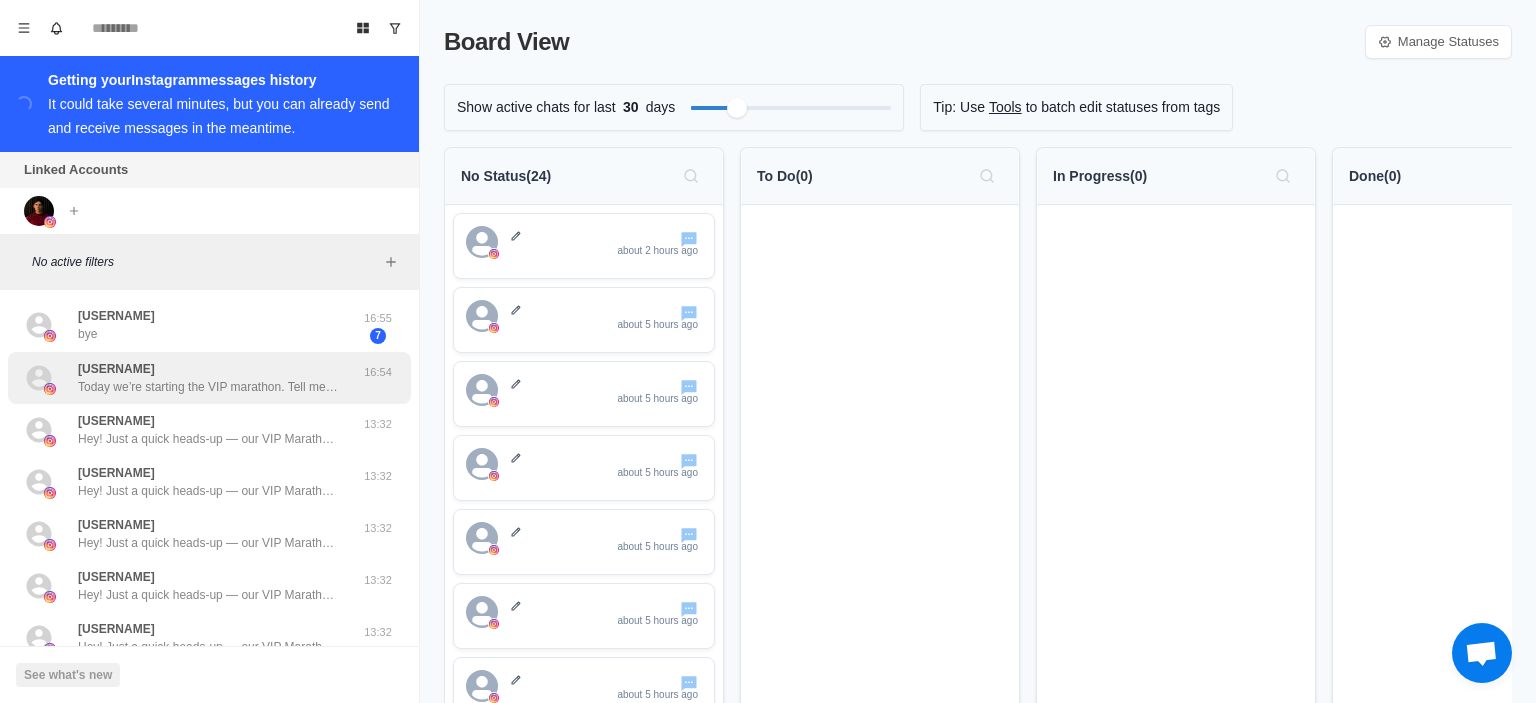 click on "[USERNAME]" at bounding box center [116, 369] 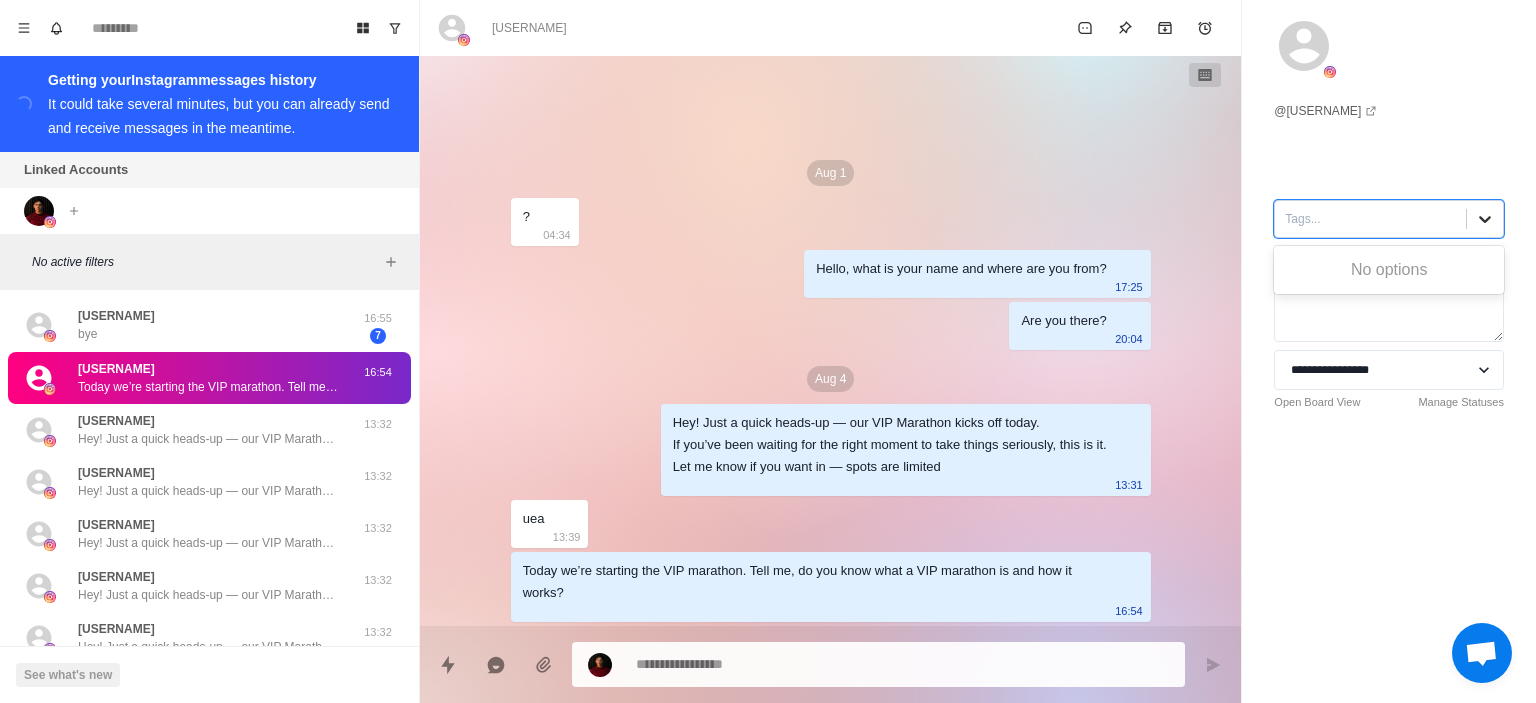 click 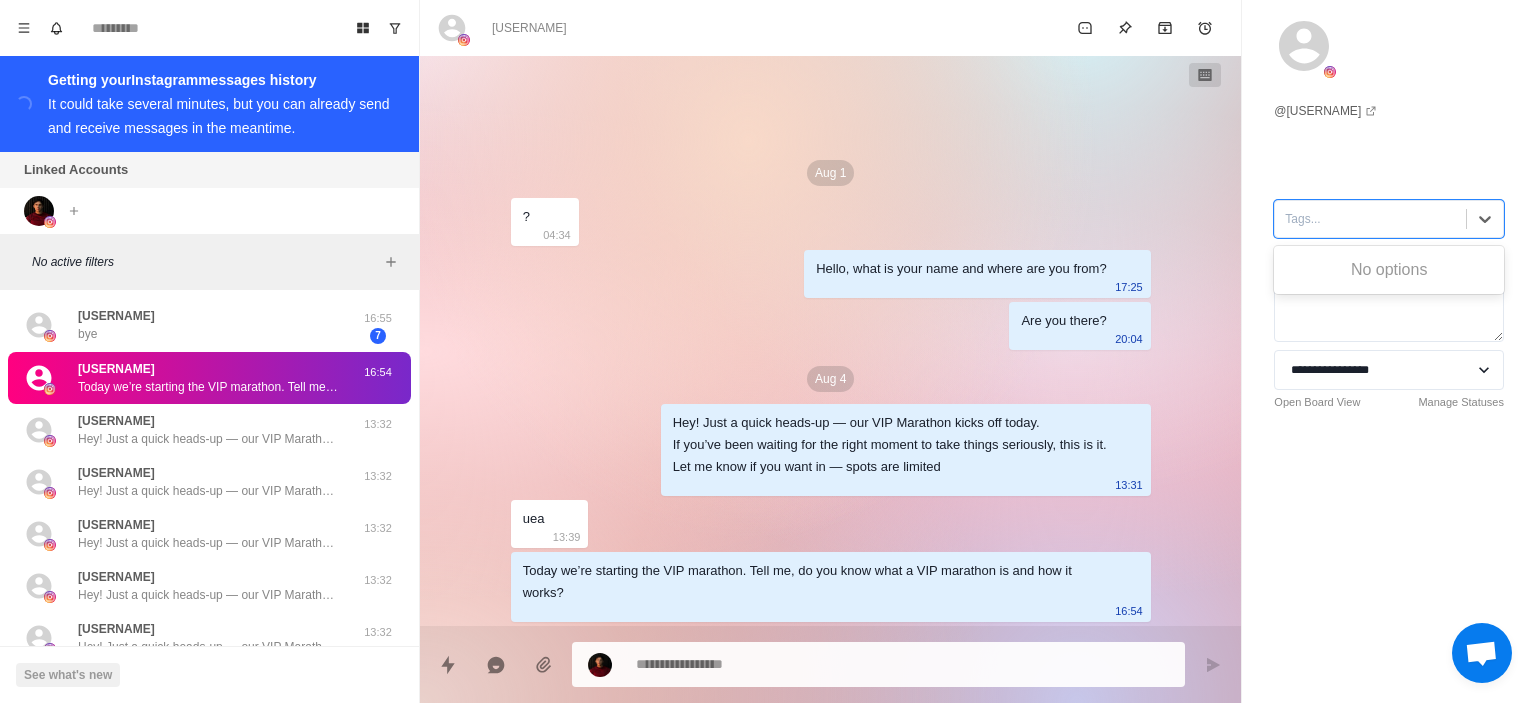 click on "No options" at bounding box center [1389, 270] 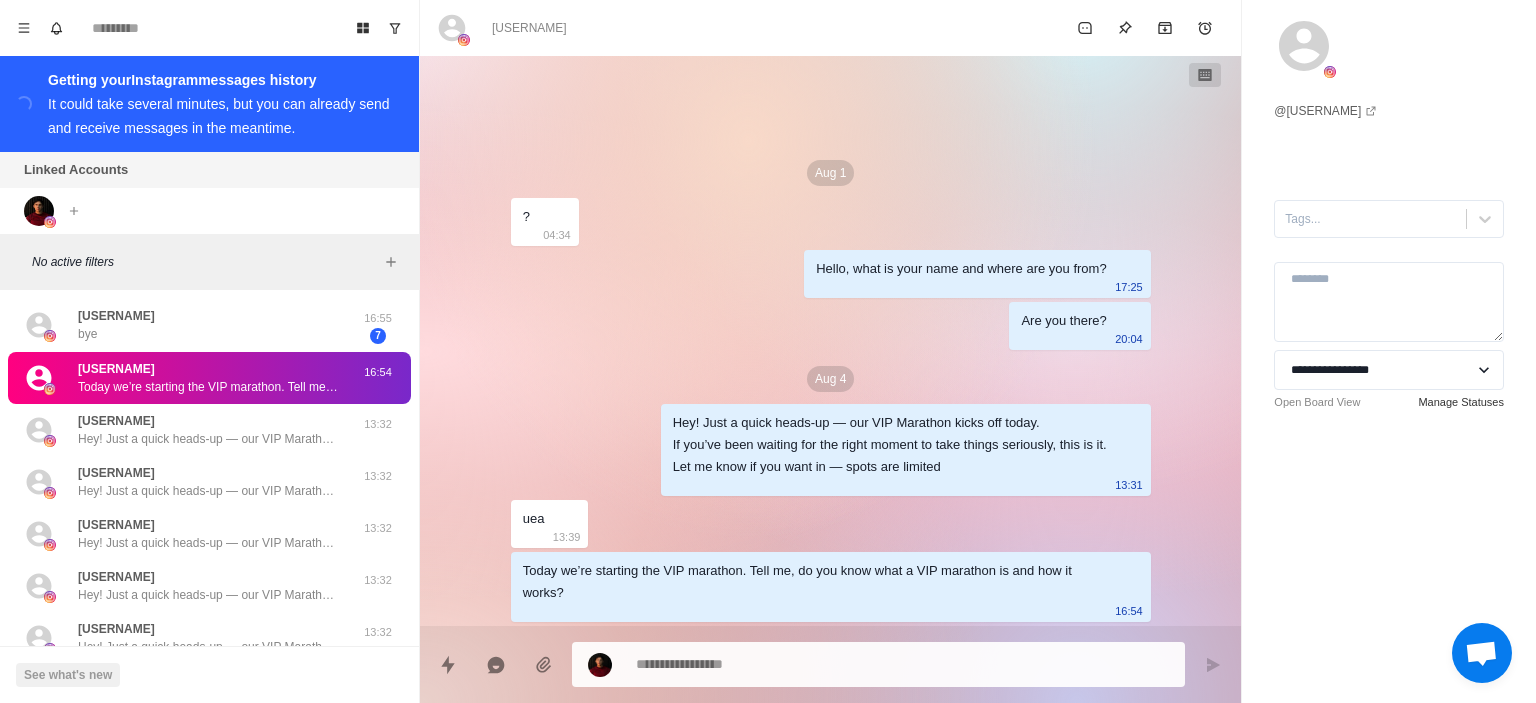 click on "Manage Statuses" at bounding box center (1461, 402) 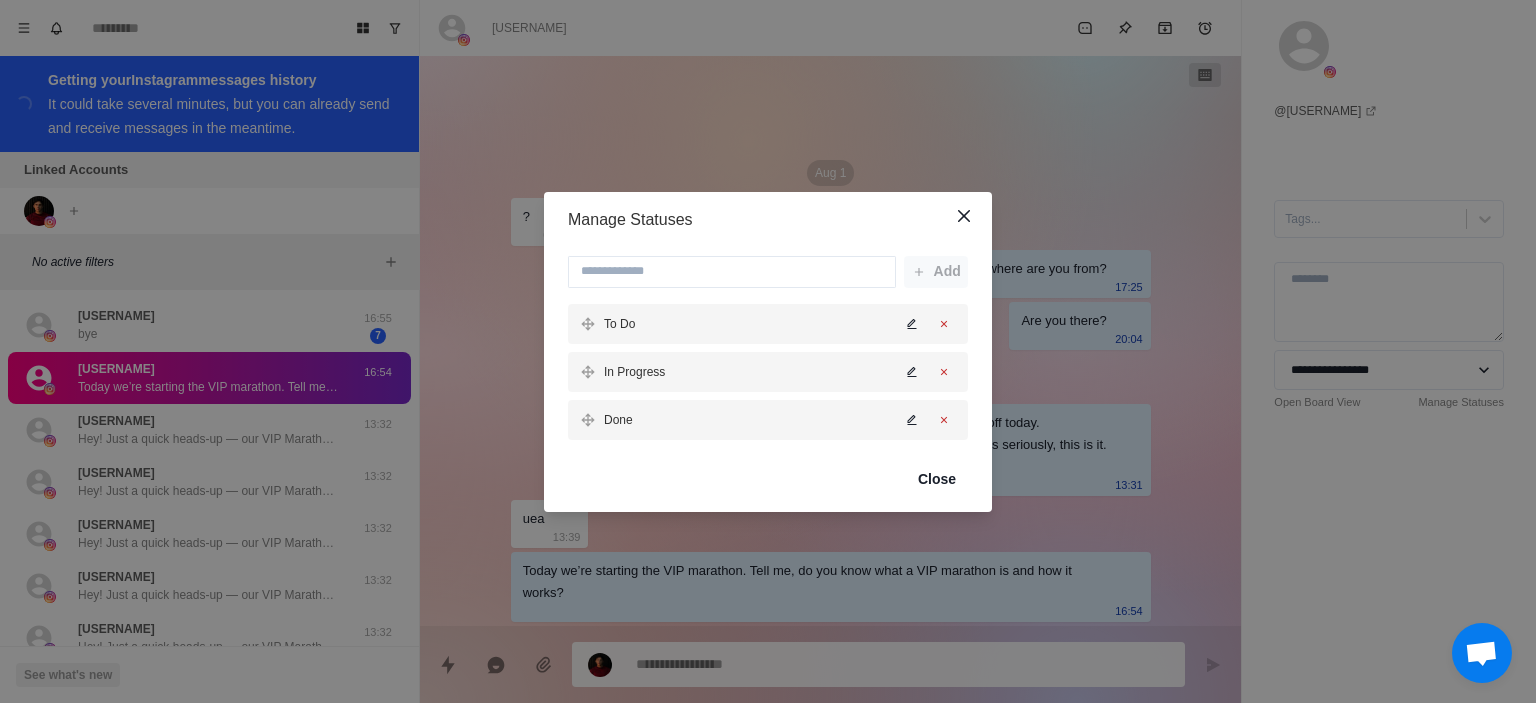 click on "Manage Statuses Add To Do In Progress Done Close" at bounding box center (768, 351) 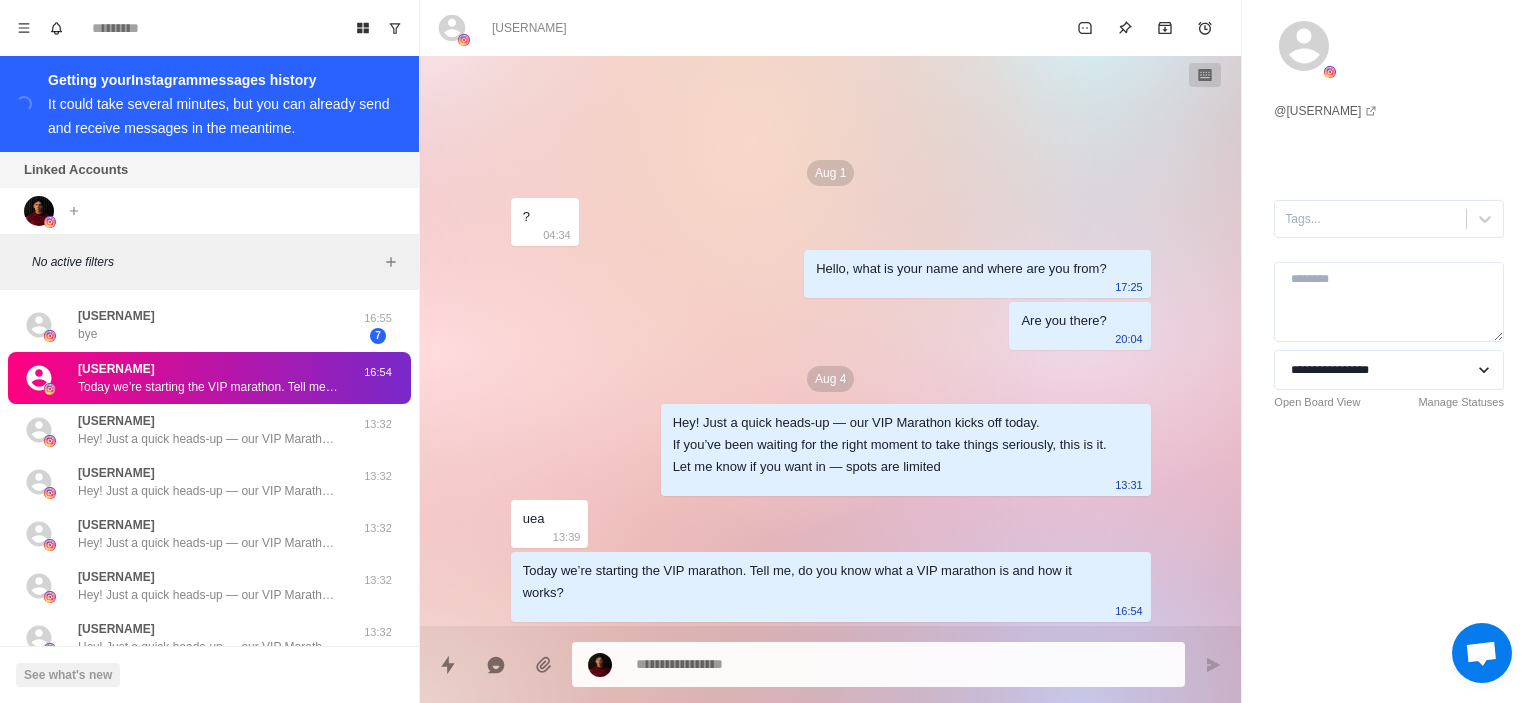 type on "*" 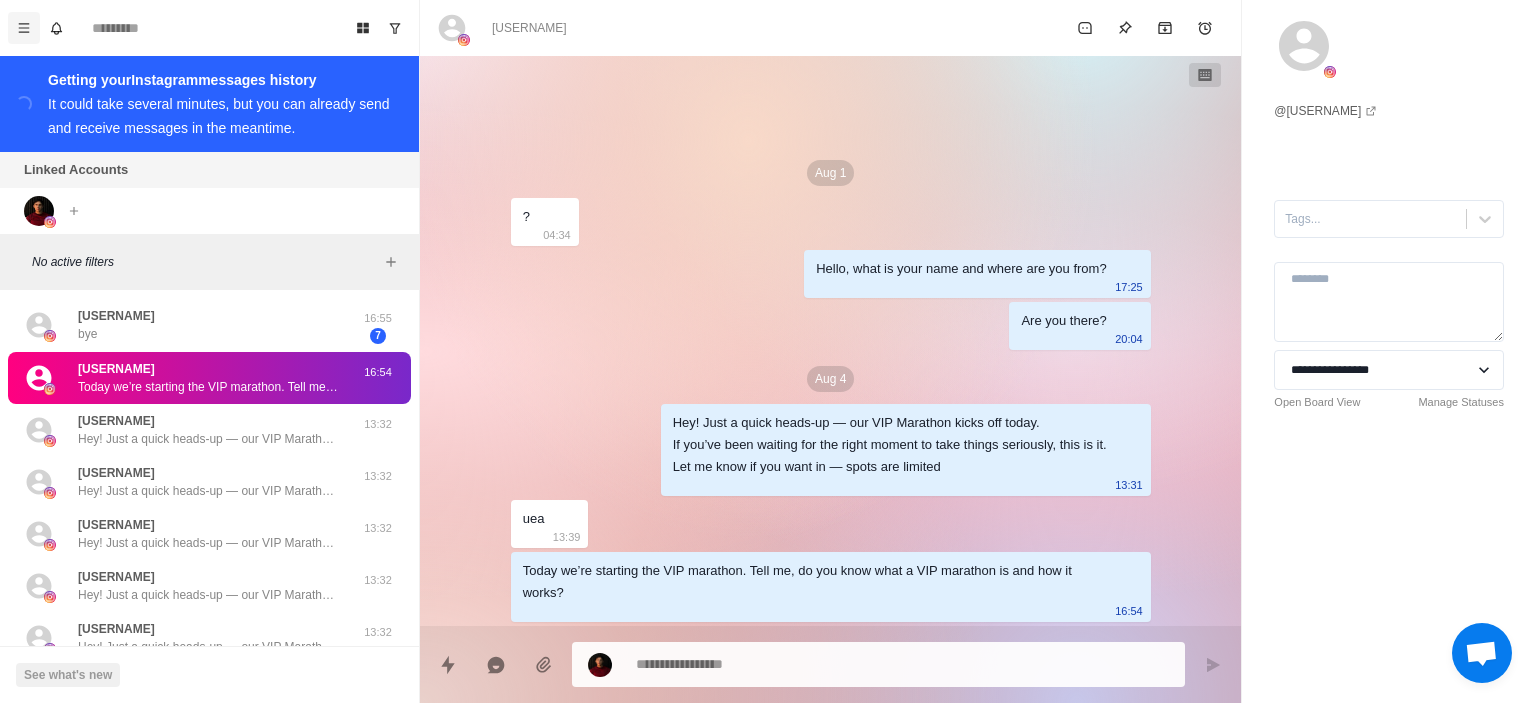 click at bounding box center [24, 28] 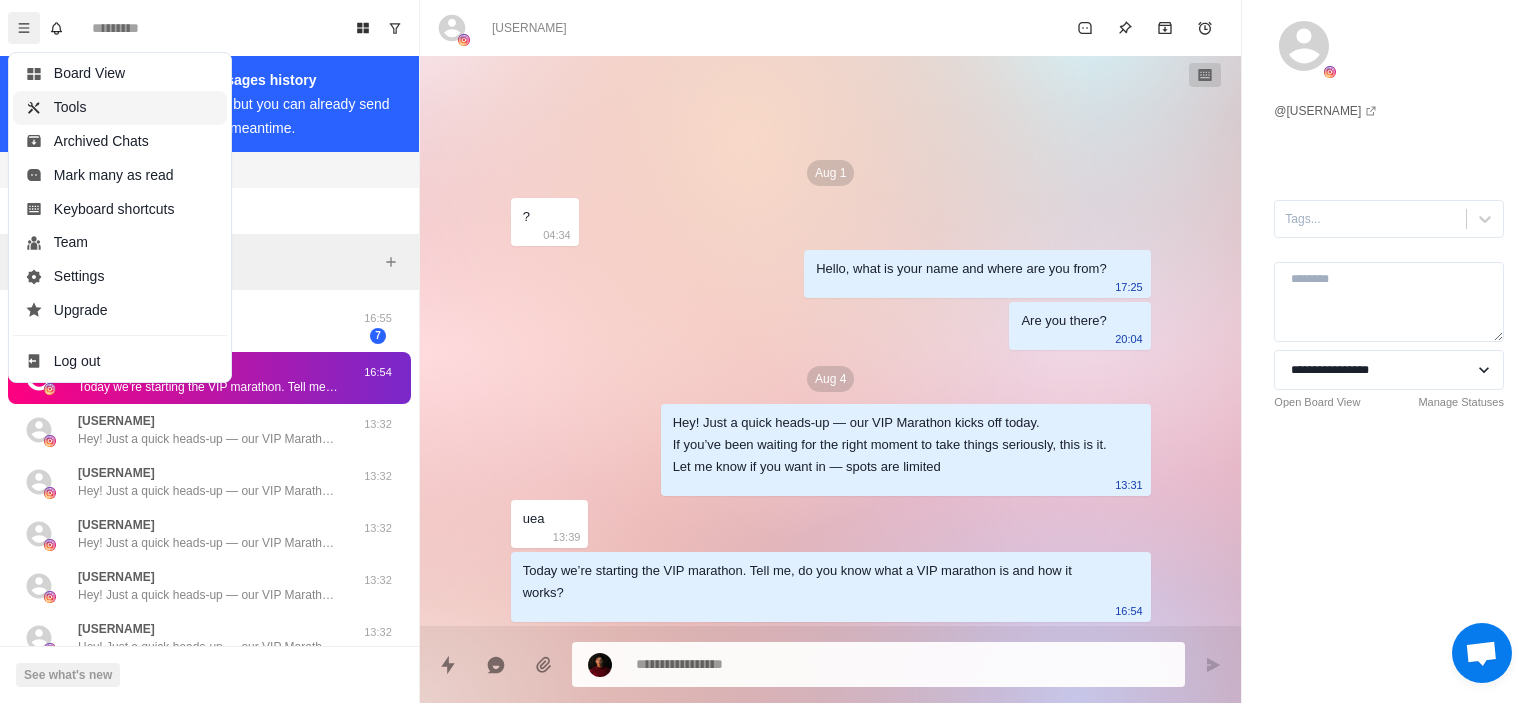 click on "Tools" at bounding box center [120, 108] 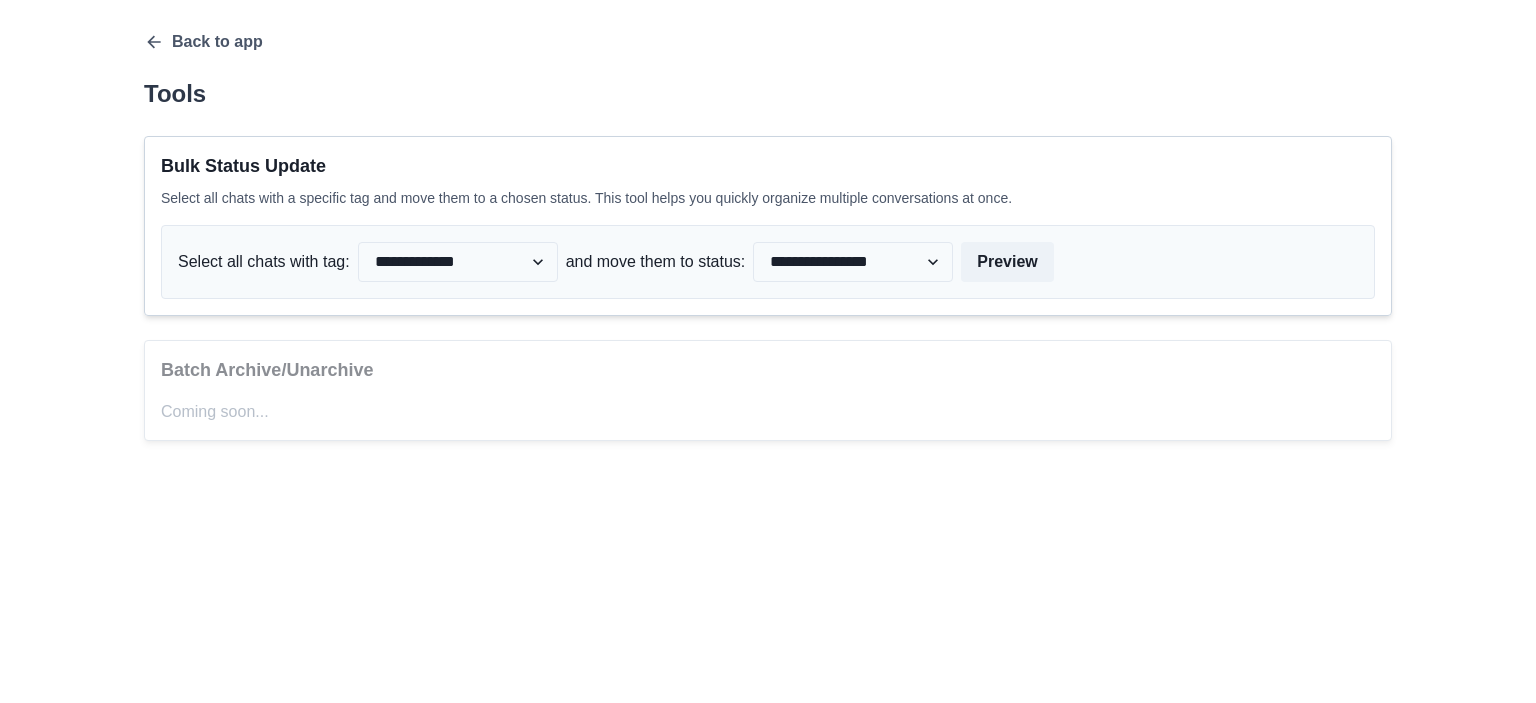 scroll, scrollTop: 0, scrollLeft: 0, axis: both 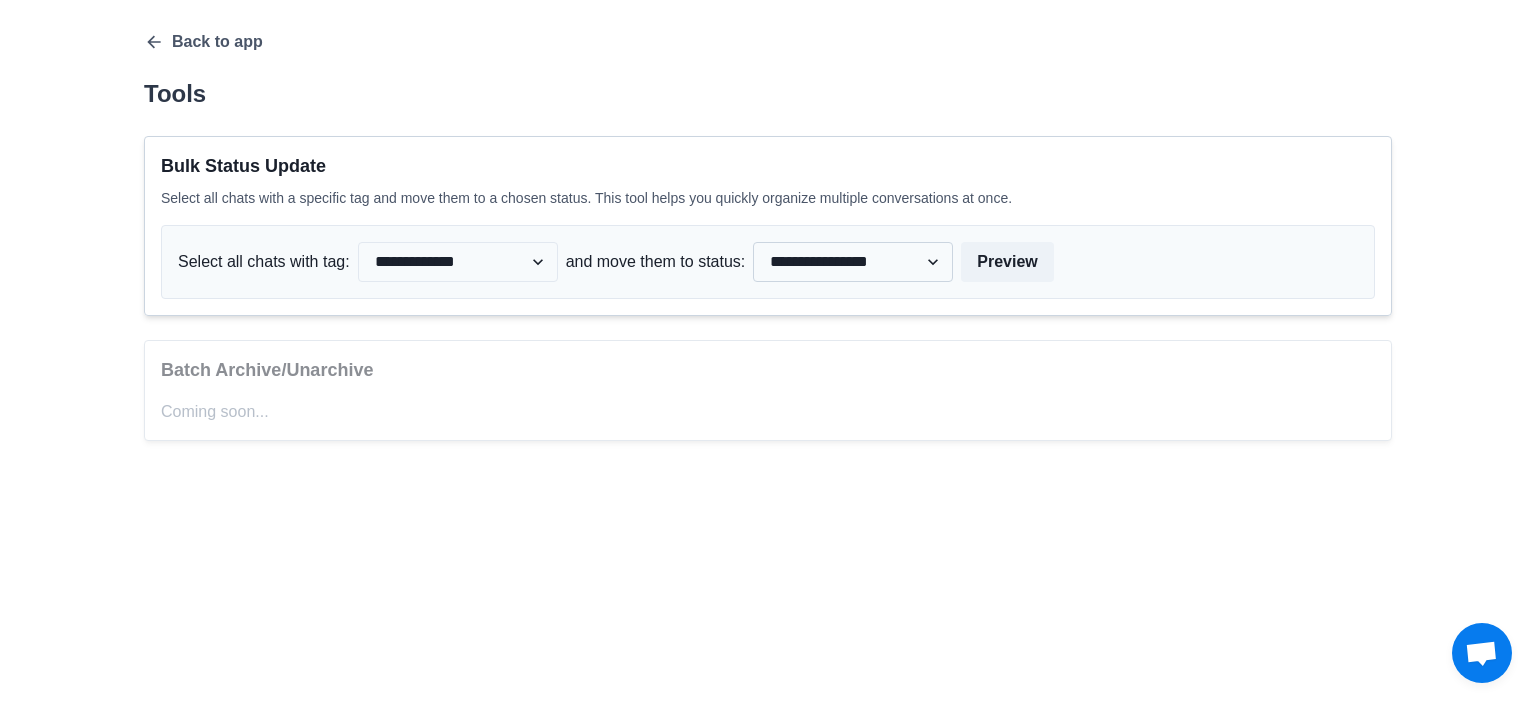 click on "**********" at bounding box center (853, 262) 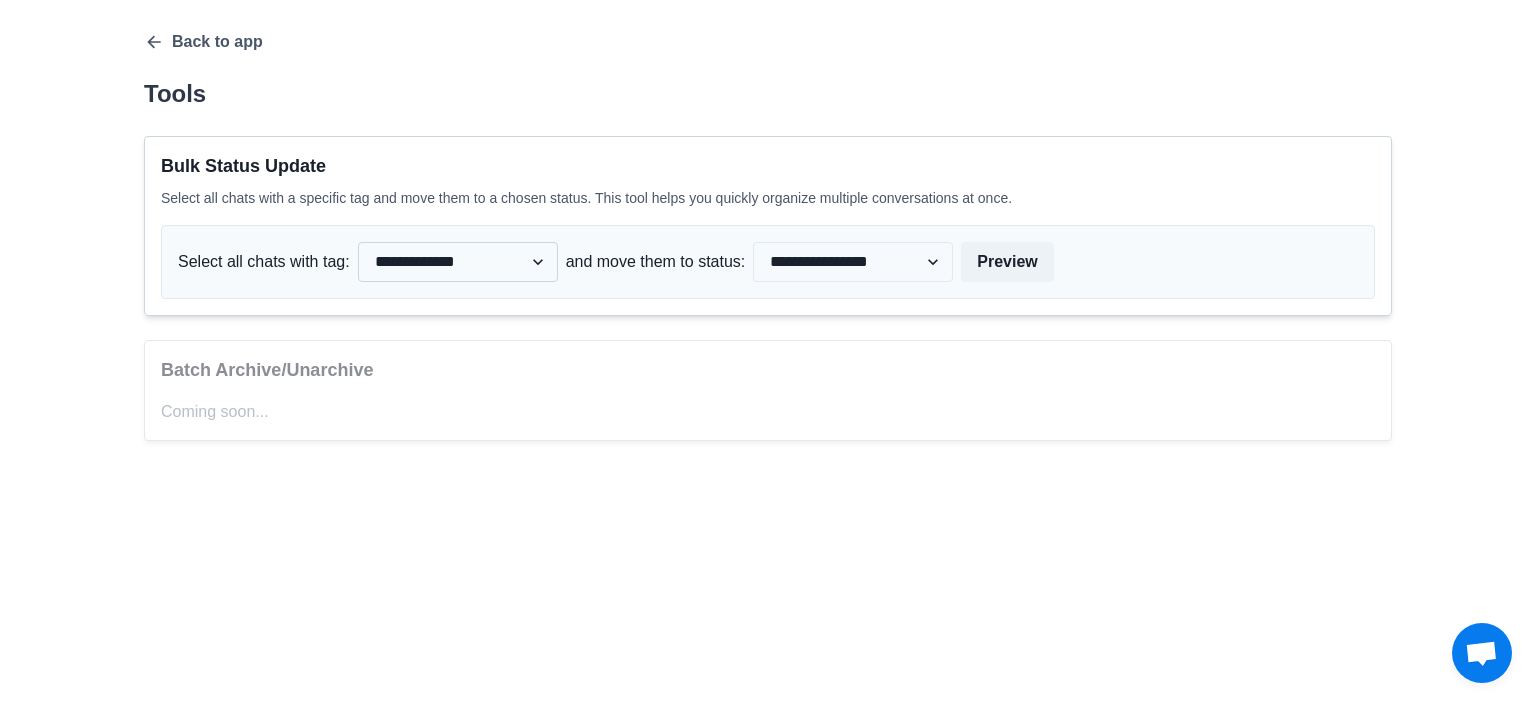 click on "**********" at bounding box center (458, 262) 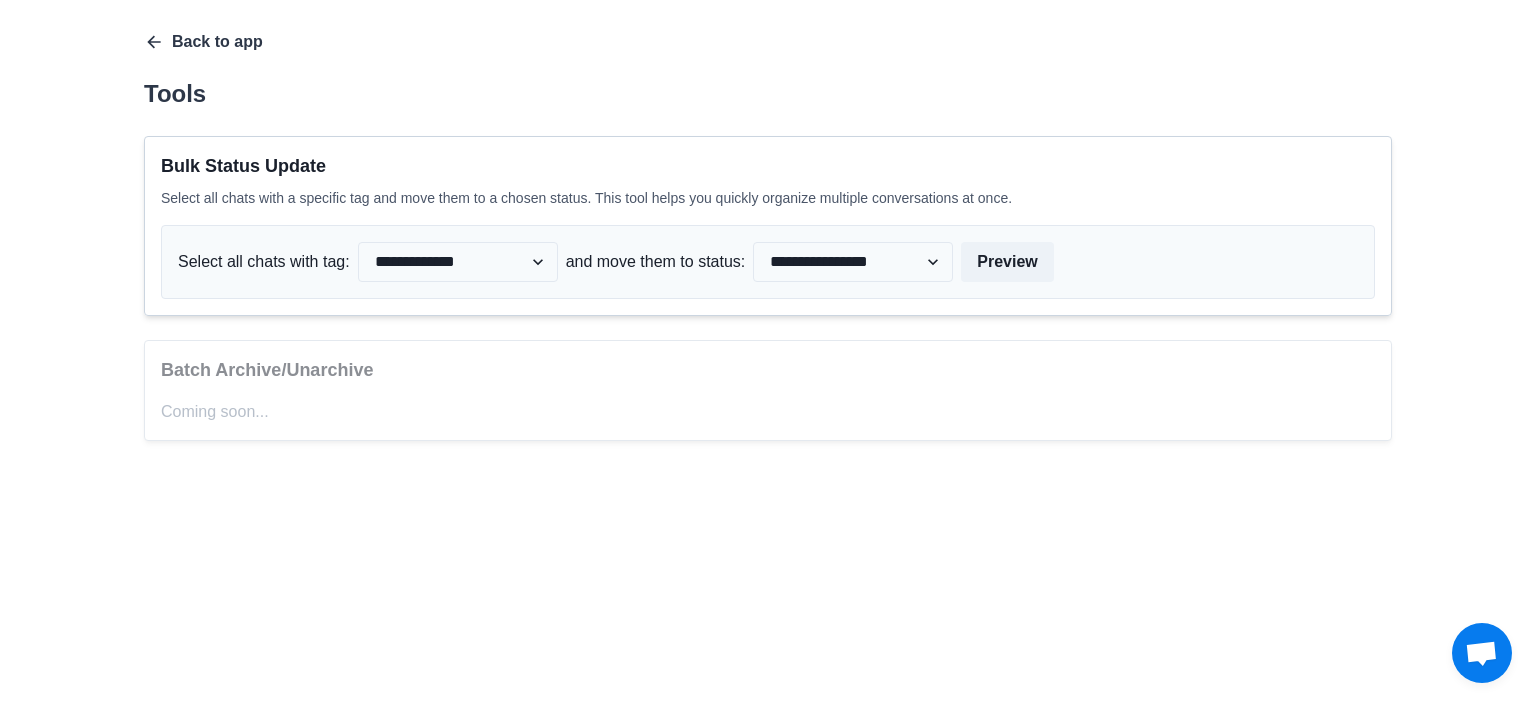 click 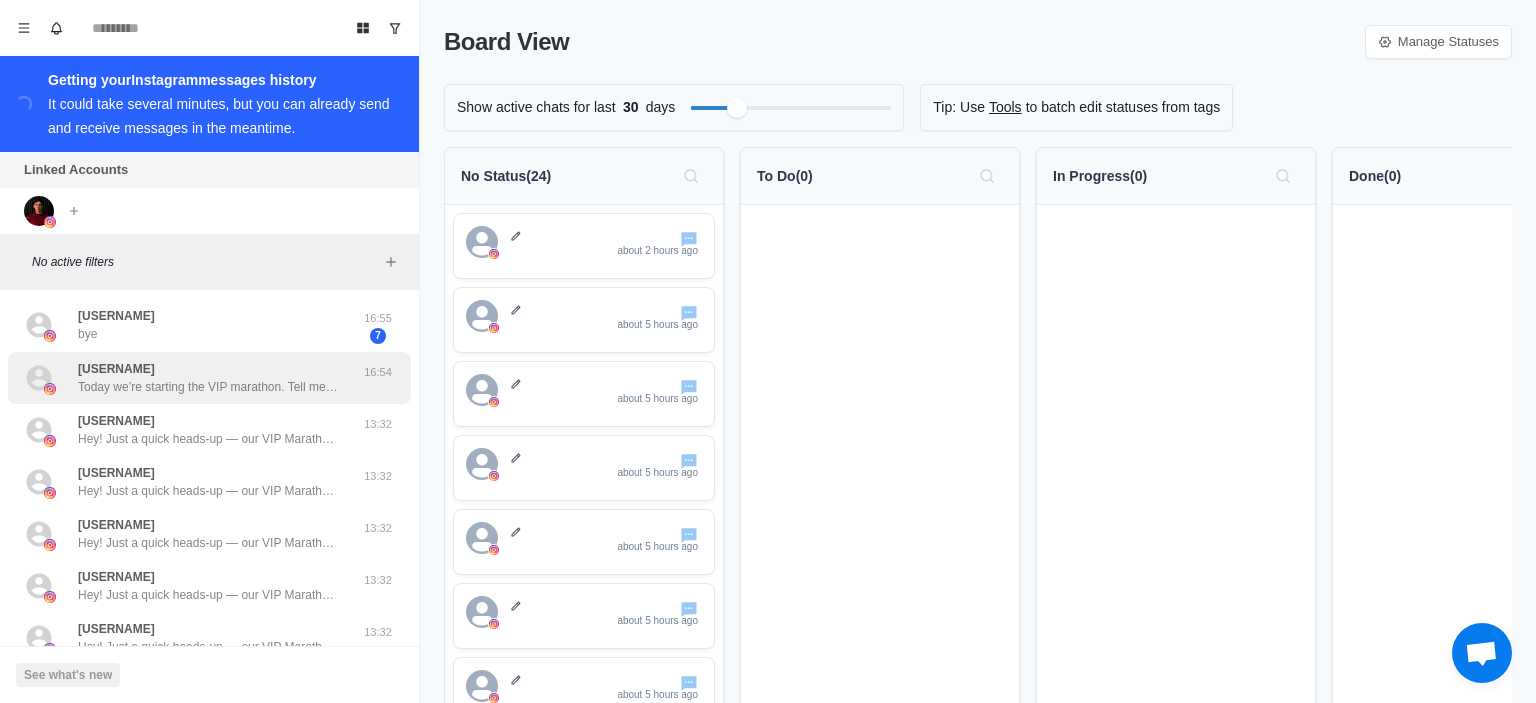 click on "Today we’re starting the VIP marathon. Tell me, do you know what a VIP marathon is and how it works?" at bounding box center (208, 387) 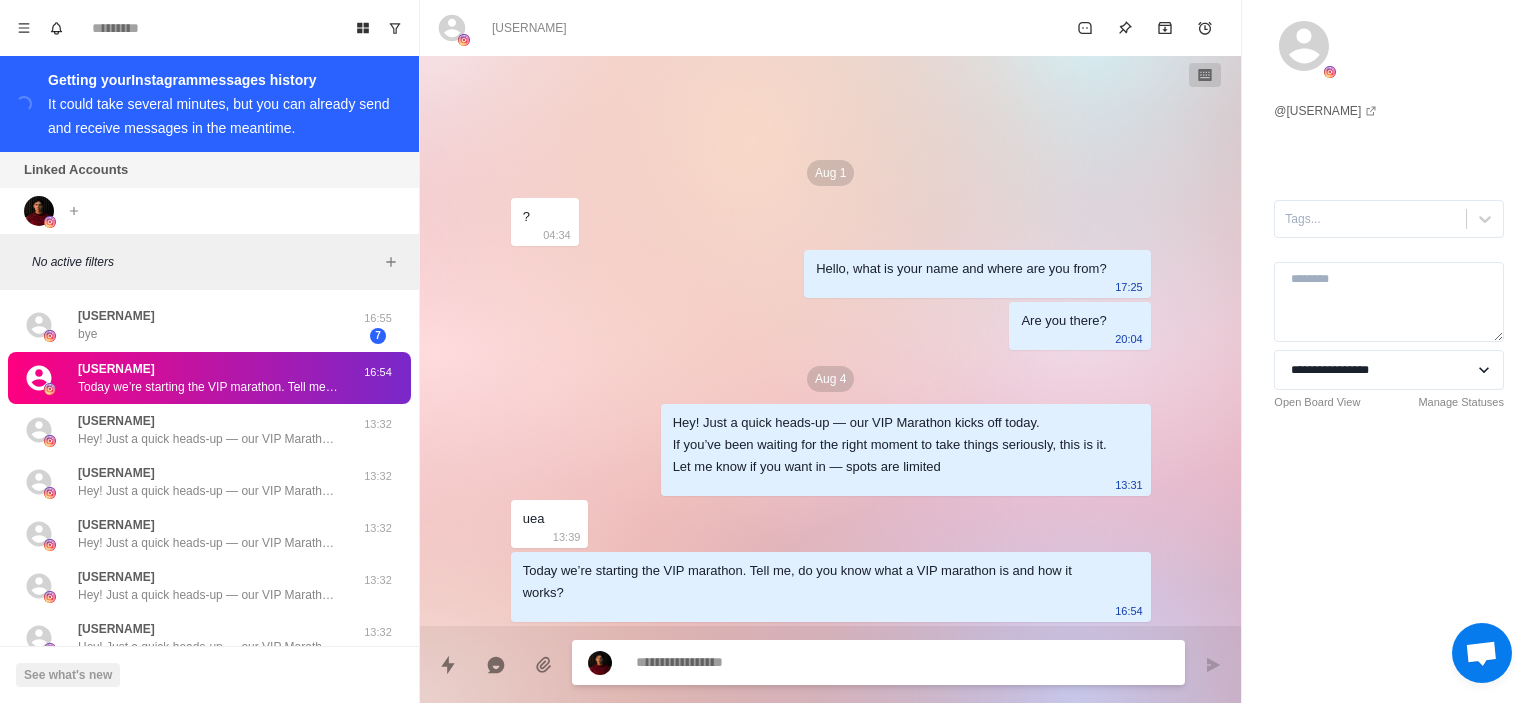 type on "*" 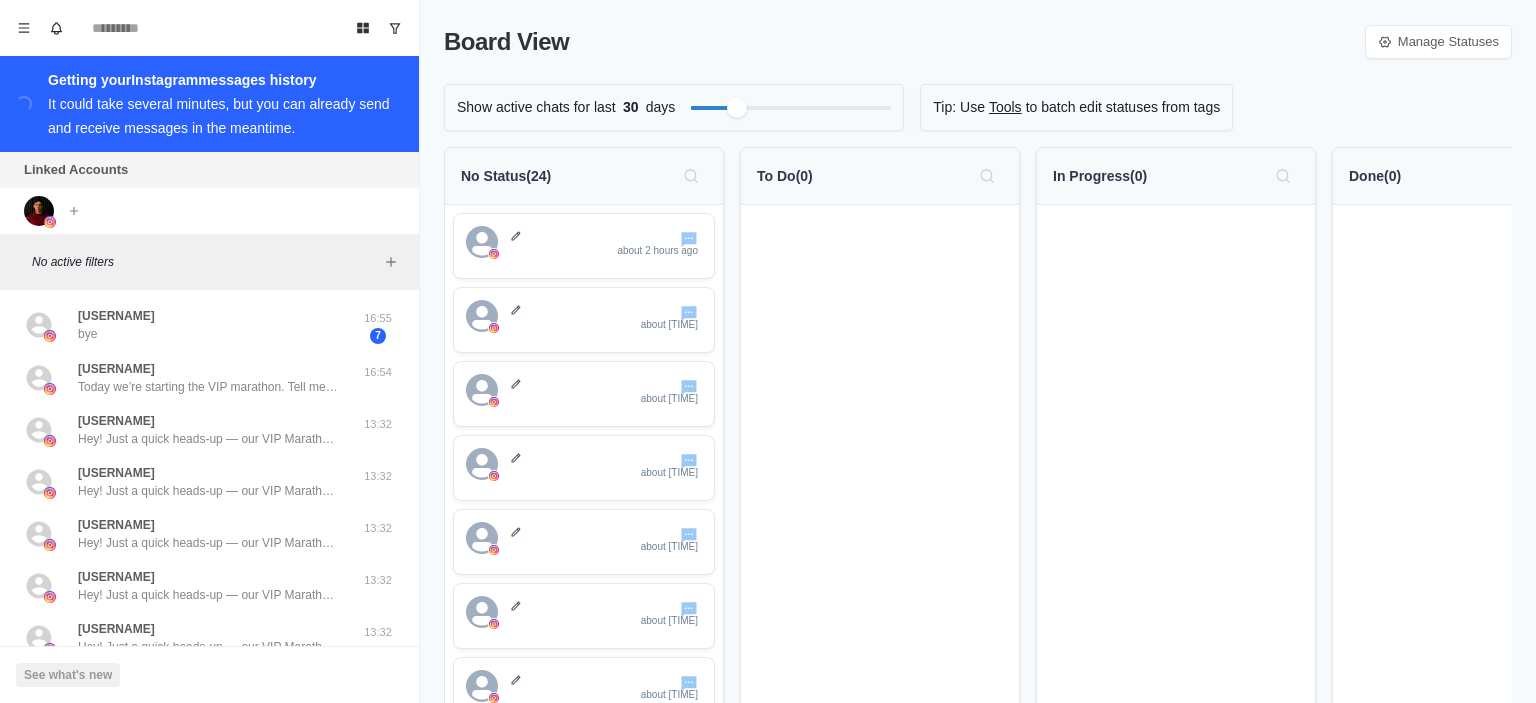 scroll, scrollTop: 0, scrollLeft: 0, axis: both 